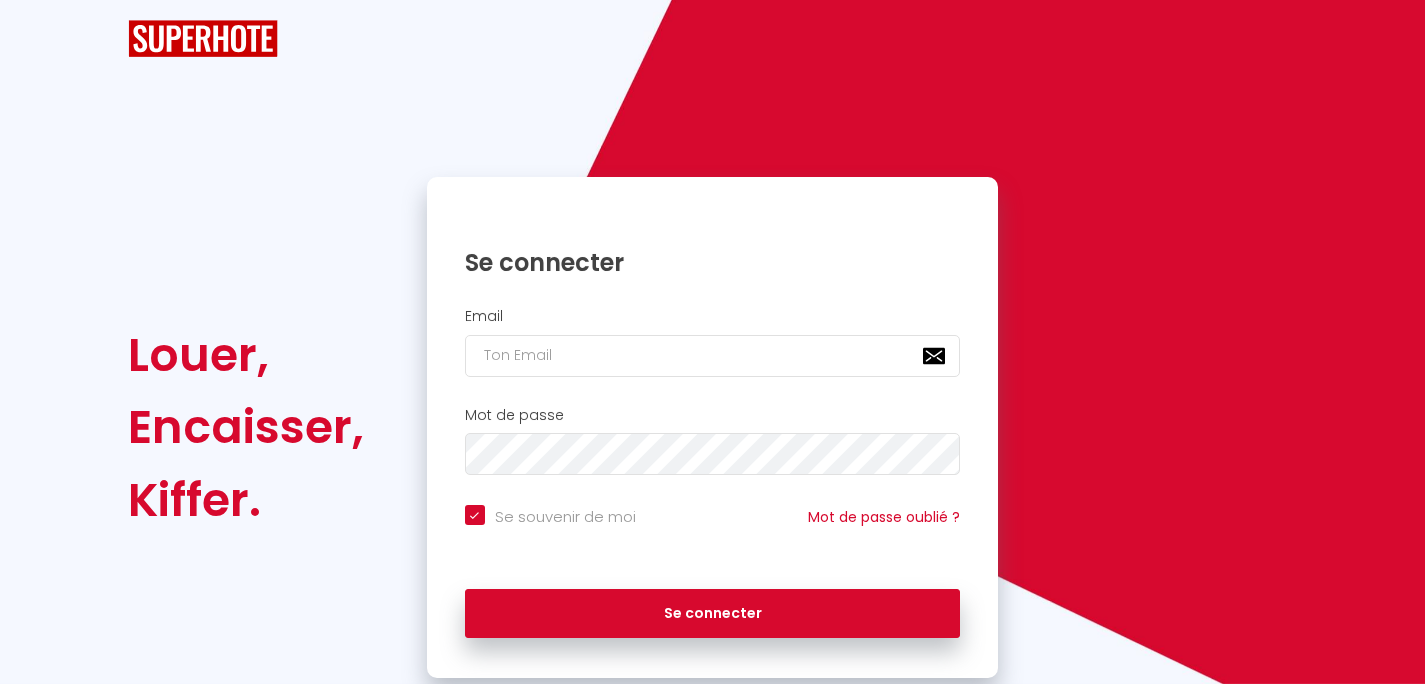 scroll, scrollTop: 0, scrollLeft: 0, axis: both 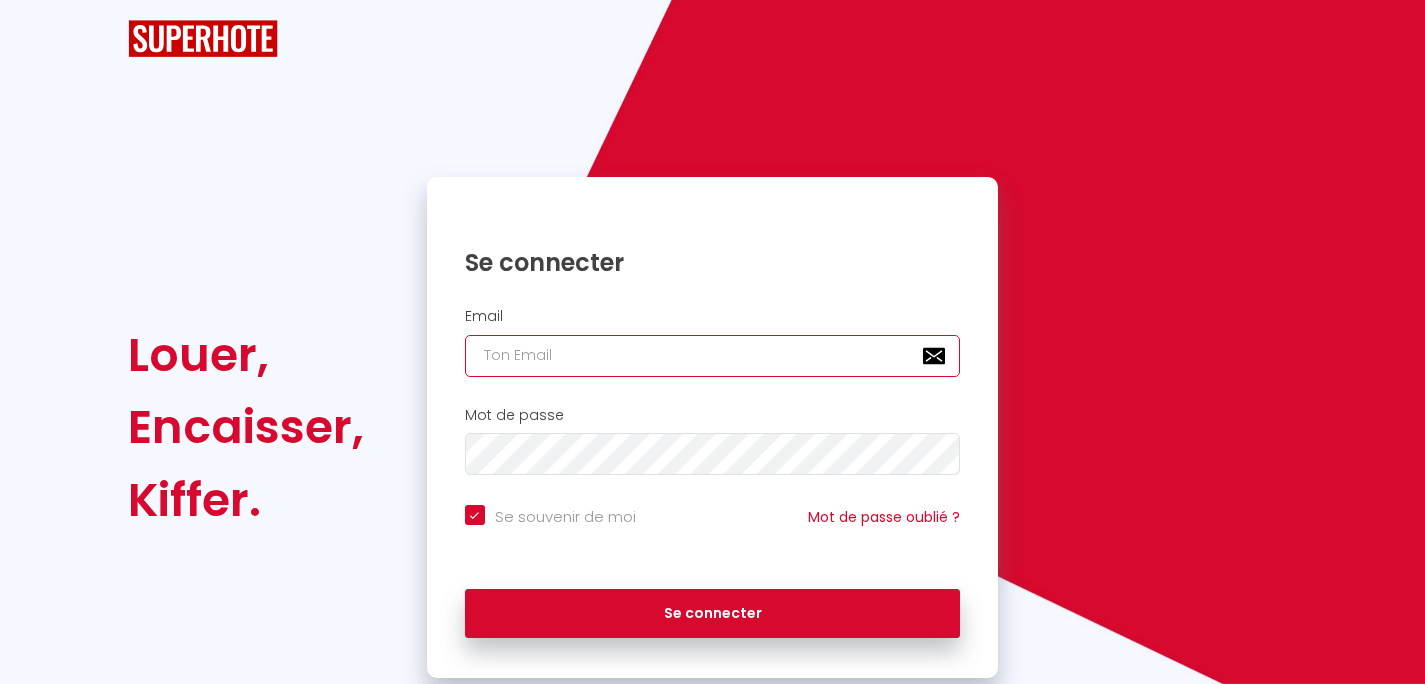click at bounding box center [713, 356] 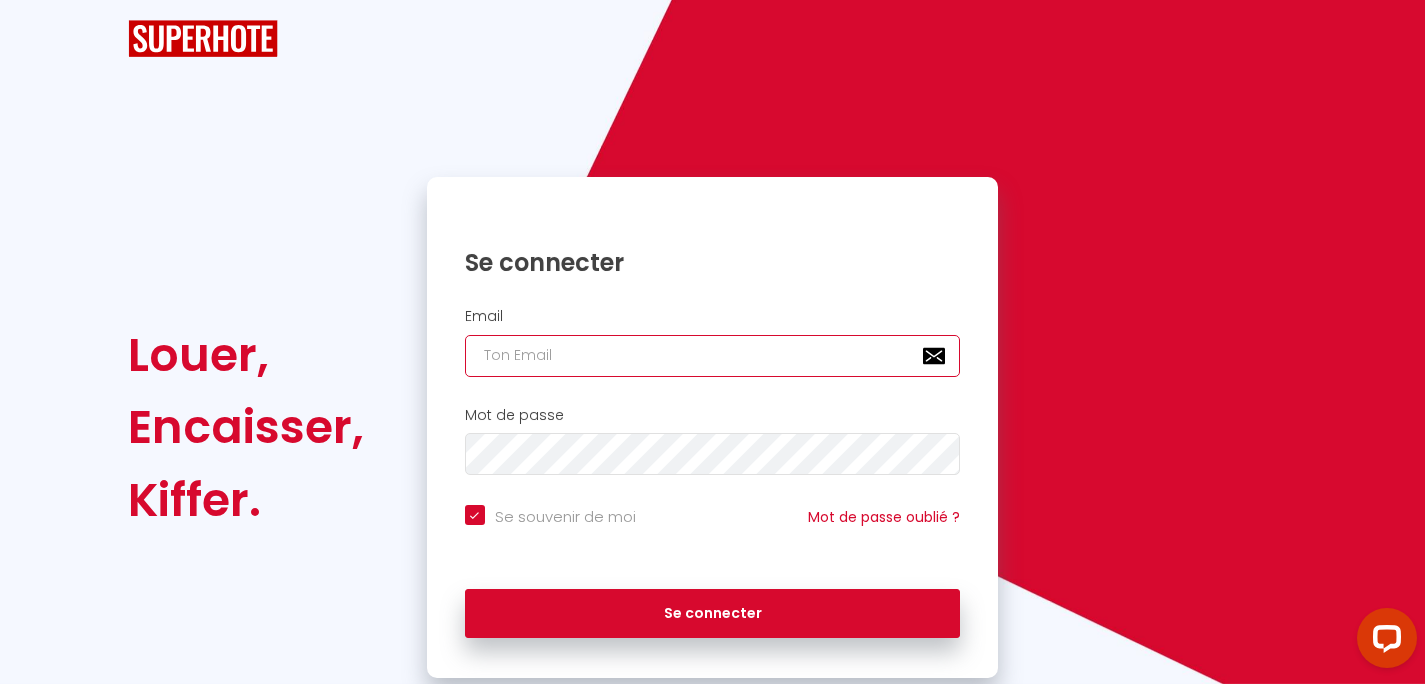scroll, scrollTop: 0, scrollLeft: 0, axis: both 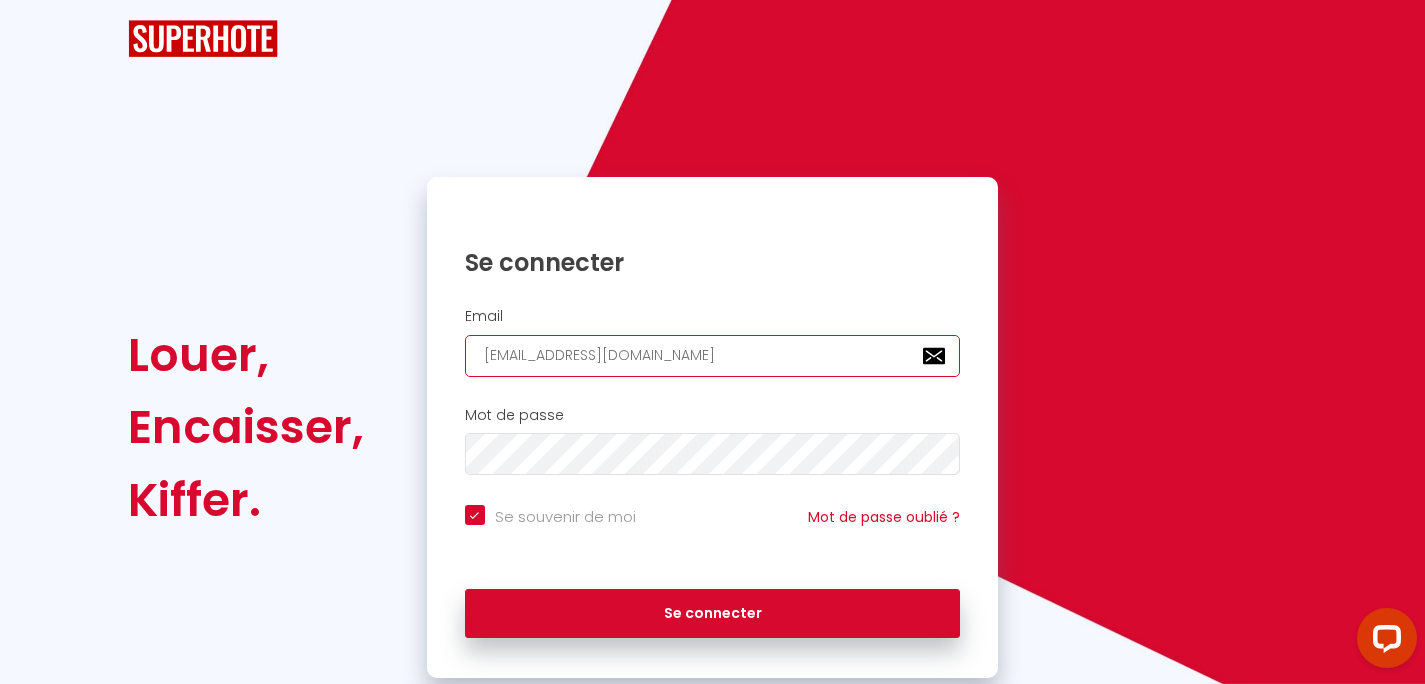 checkbox on "true" 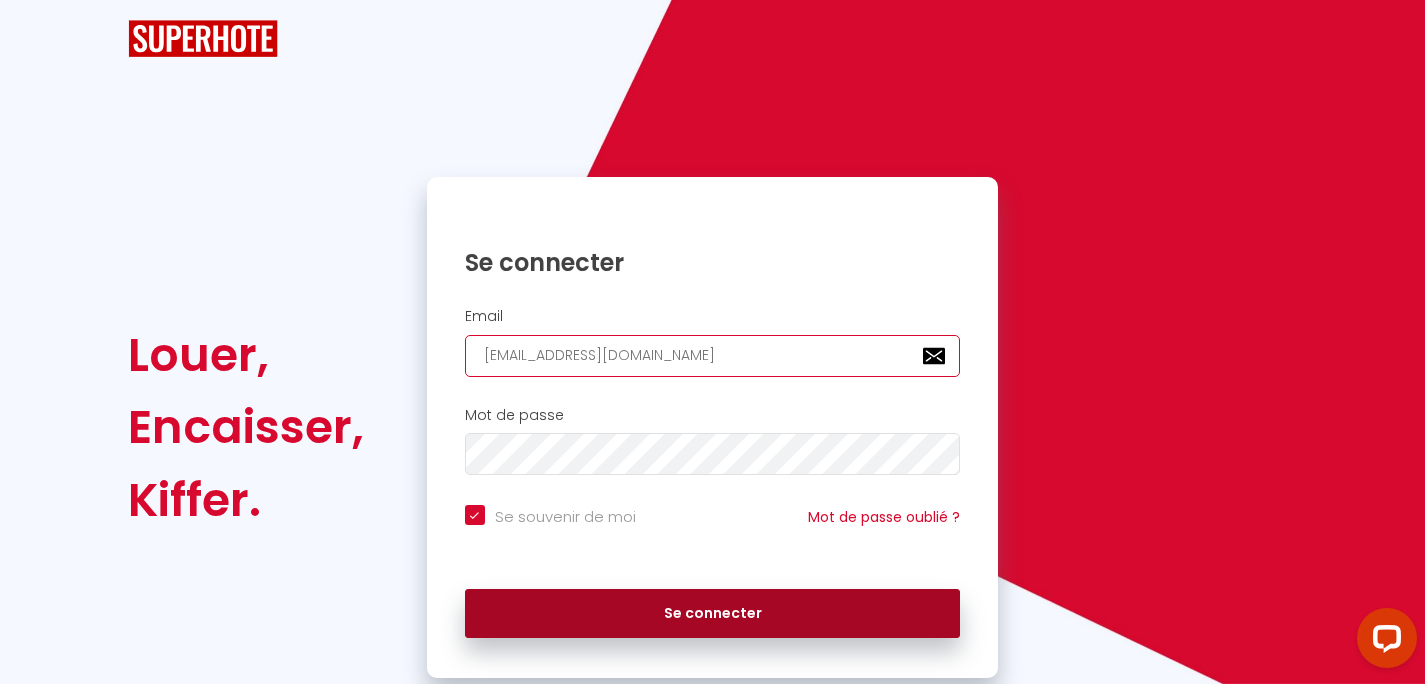 type on "[EMAIL_ADDRESS][DOMAIN_NAME]" 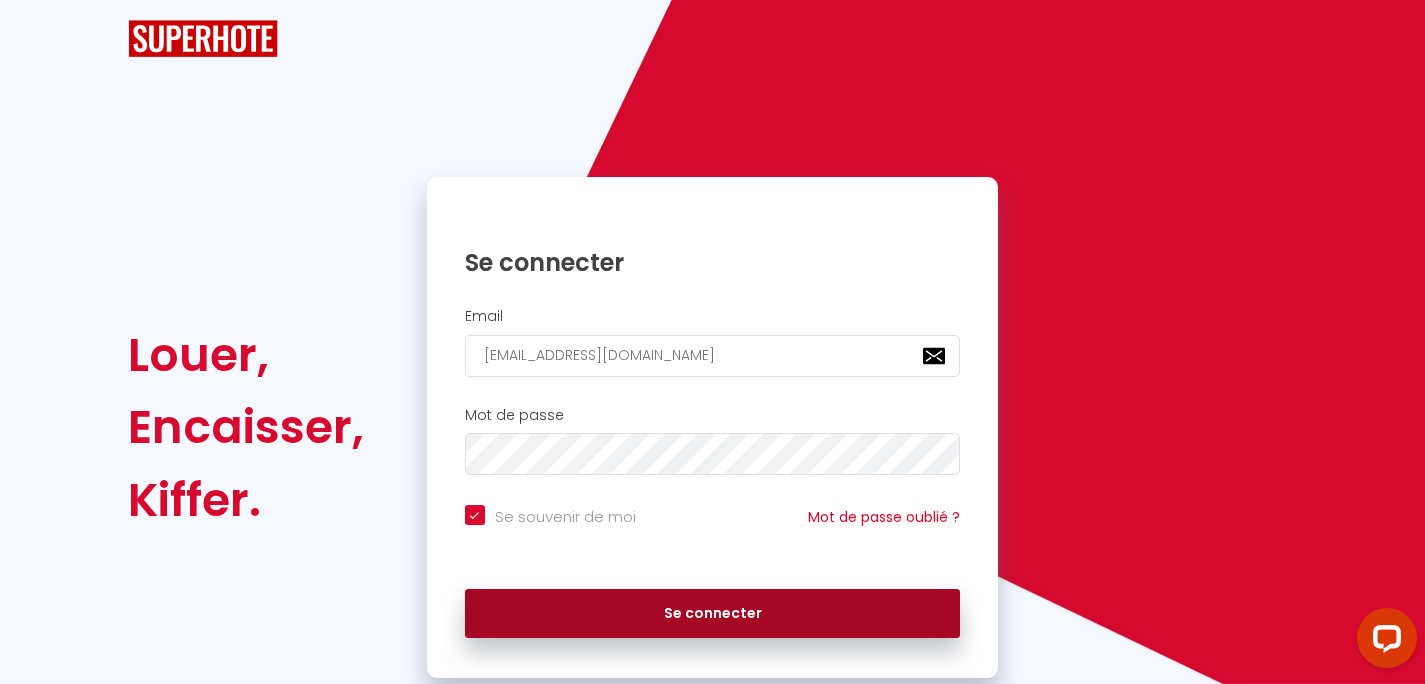 click on "Se connecter" at bounding box center (713, 614) 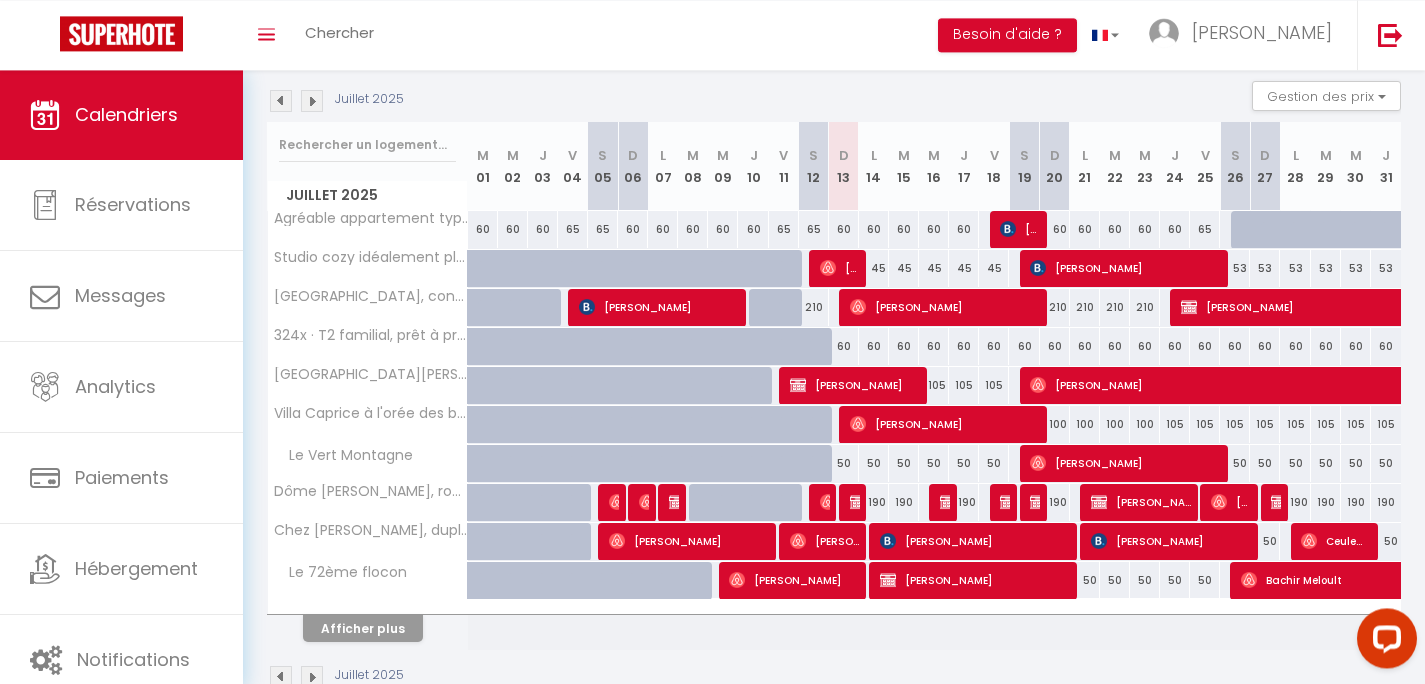 scroll, scrollTop: 224, scrollLeft: 0, axis: vertical 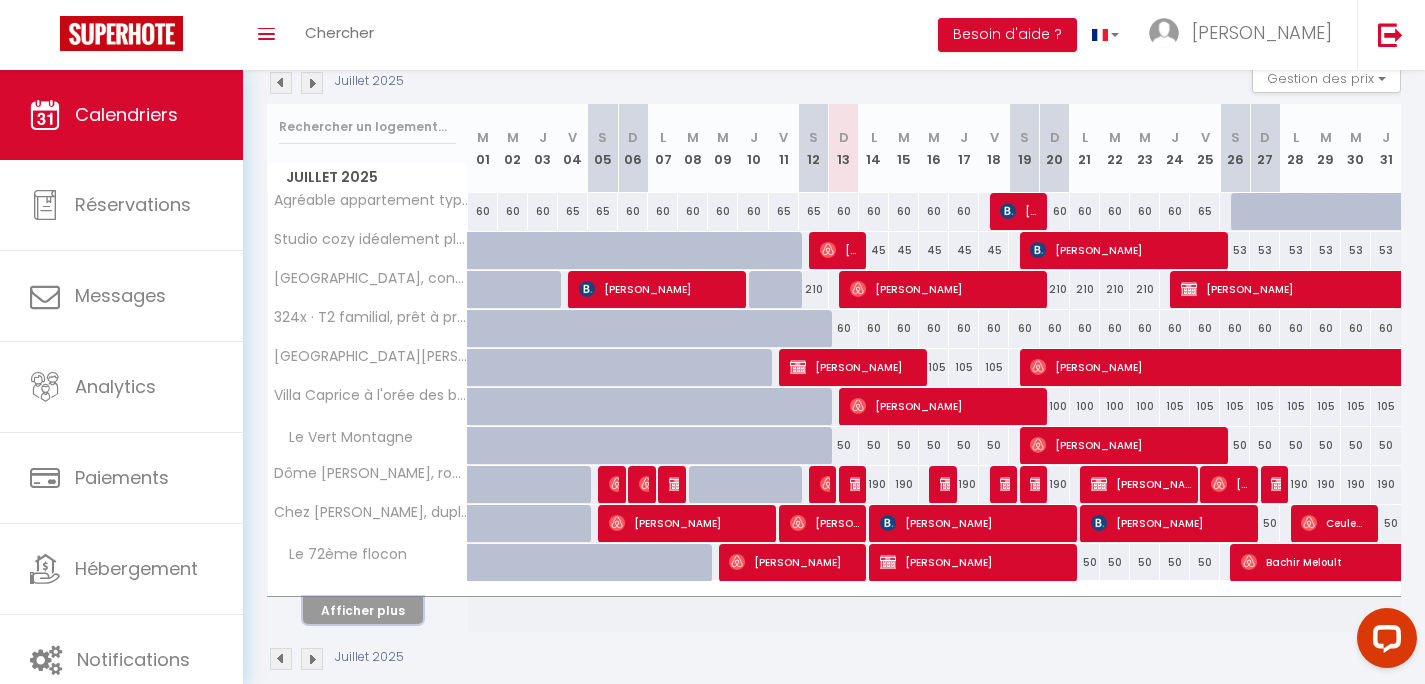 click on "Afficher plus" at bounding box center [363, 610] 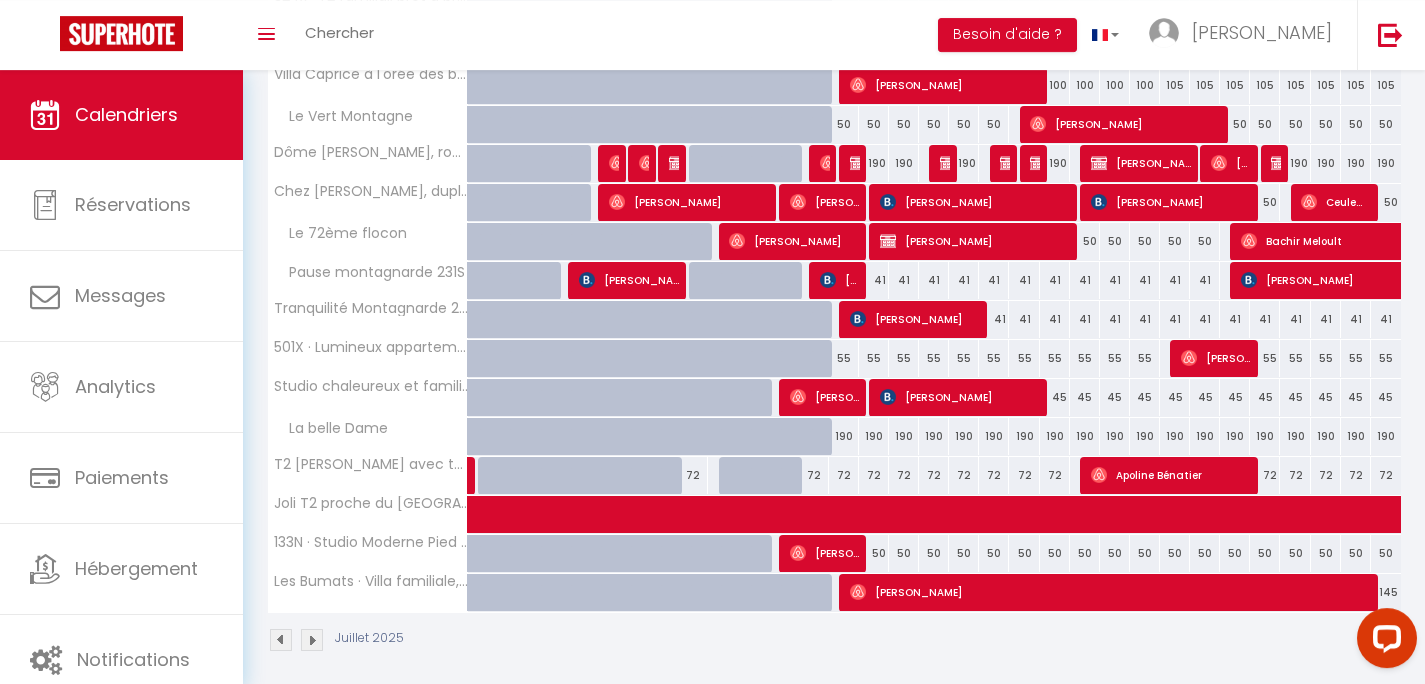 scroll, scrollTop: 540, scrollLeft: 0, axis: vertical 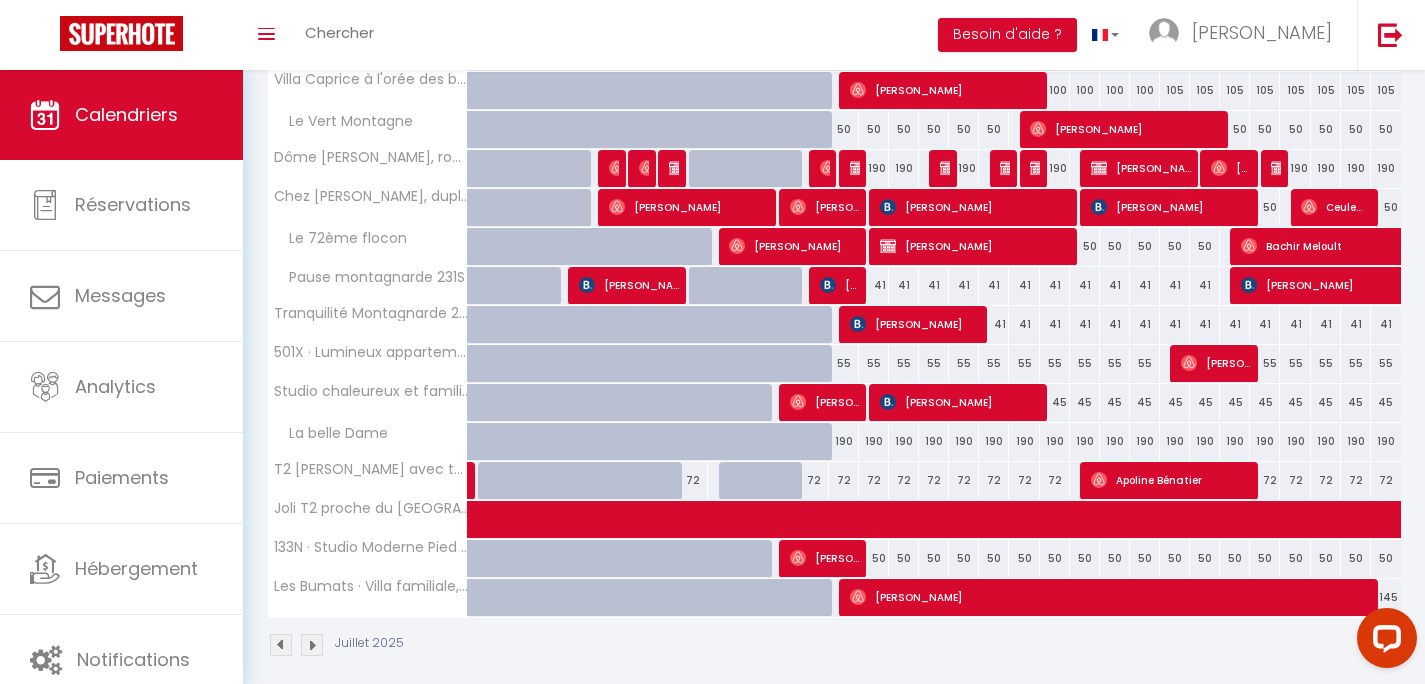 click on "[PERSON_NAME]" at bounding box center [975, 207] 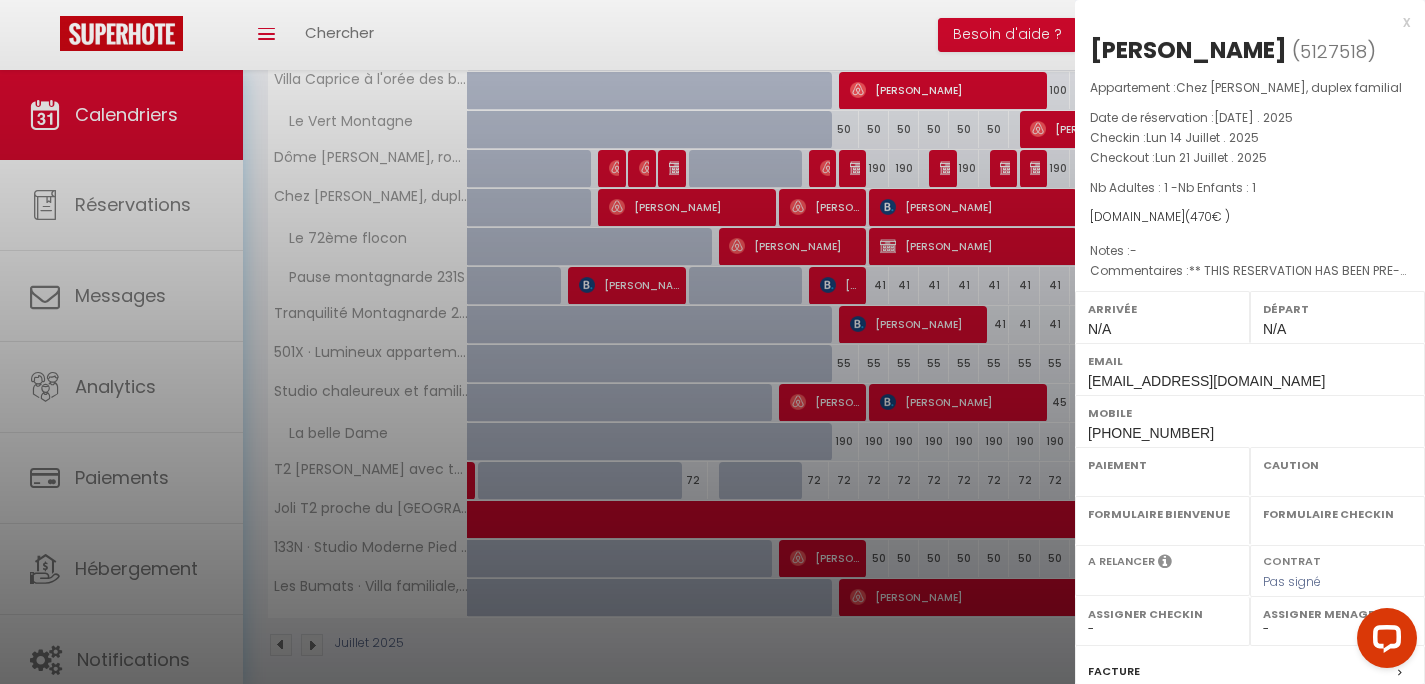 select on "OK" 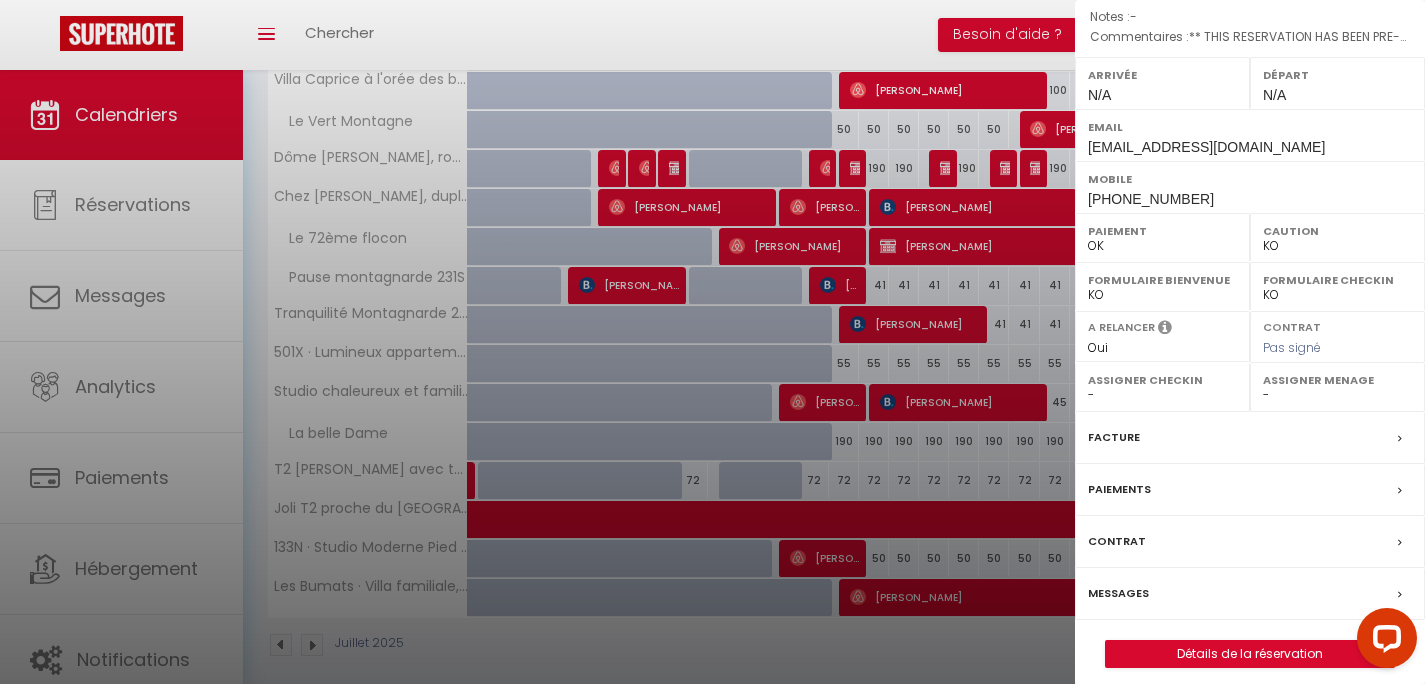 scroll, scrollTop: 247, scrollLeft: 0, axis: vertical 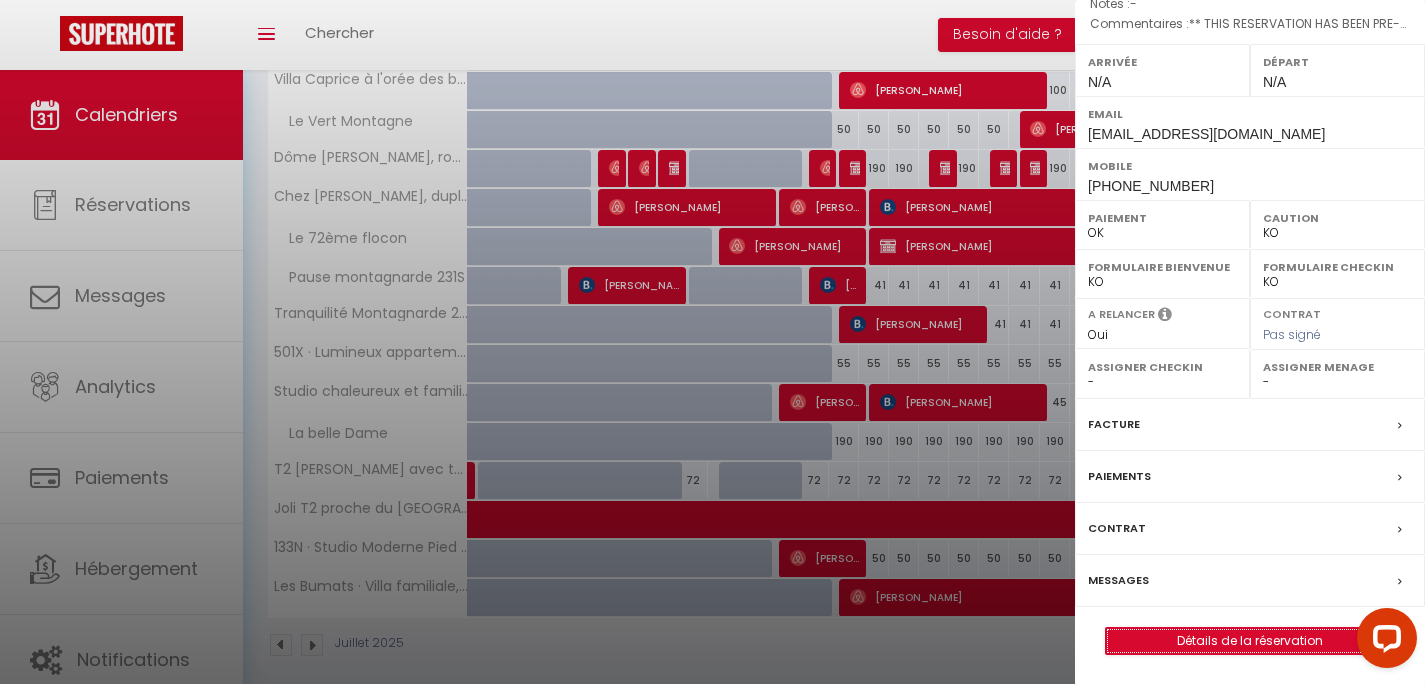 click on "Détails de la réservation" at bounding box center [1250, 641] 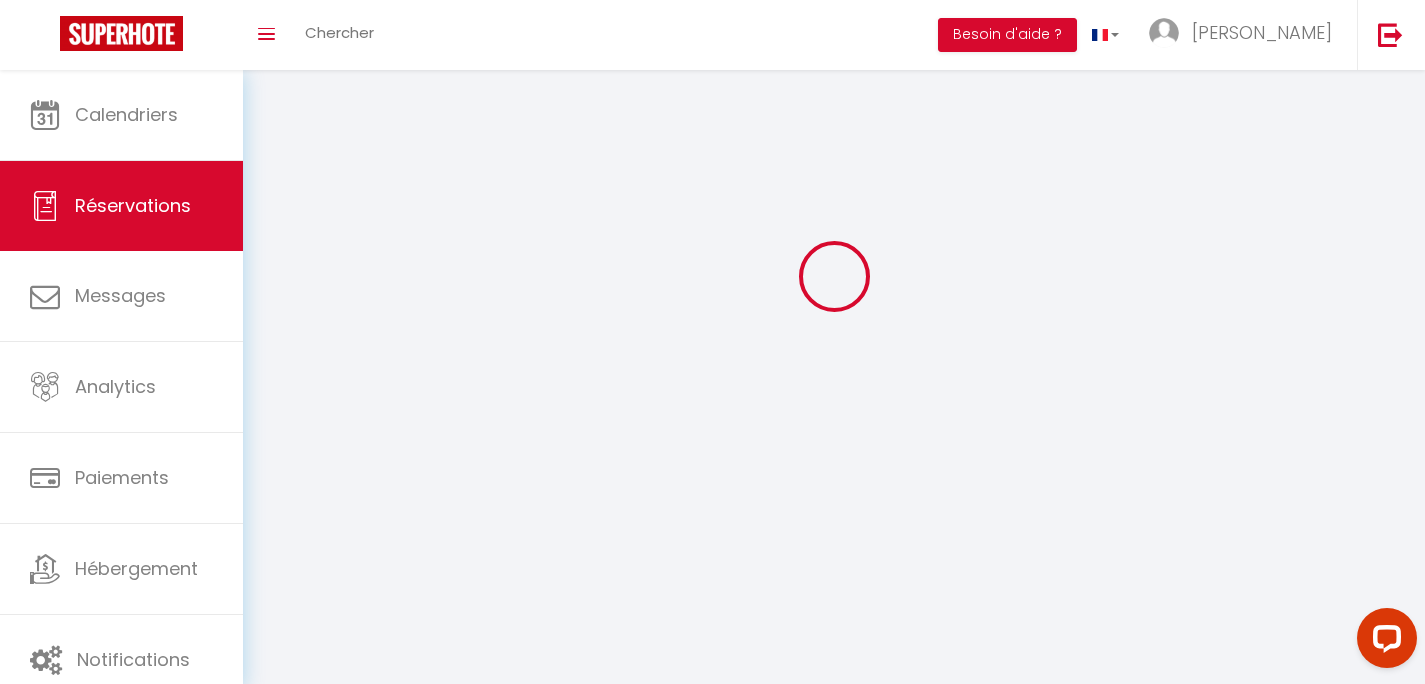 scroll, scrollTop: 0, scrollLeft: 0, axis: both 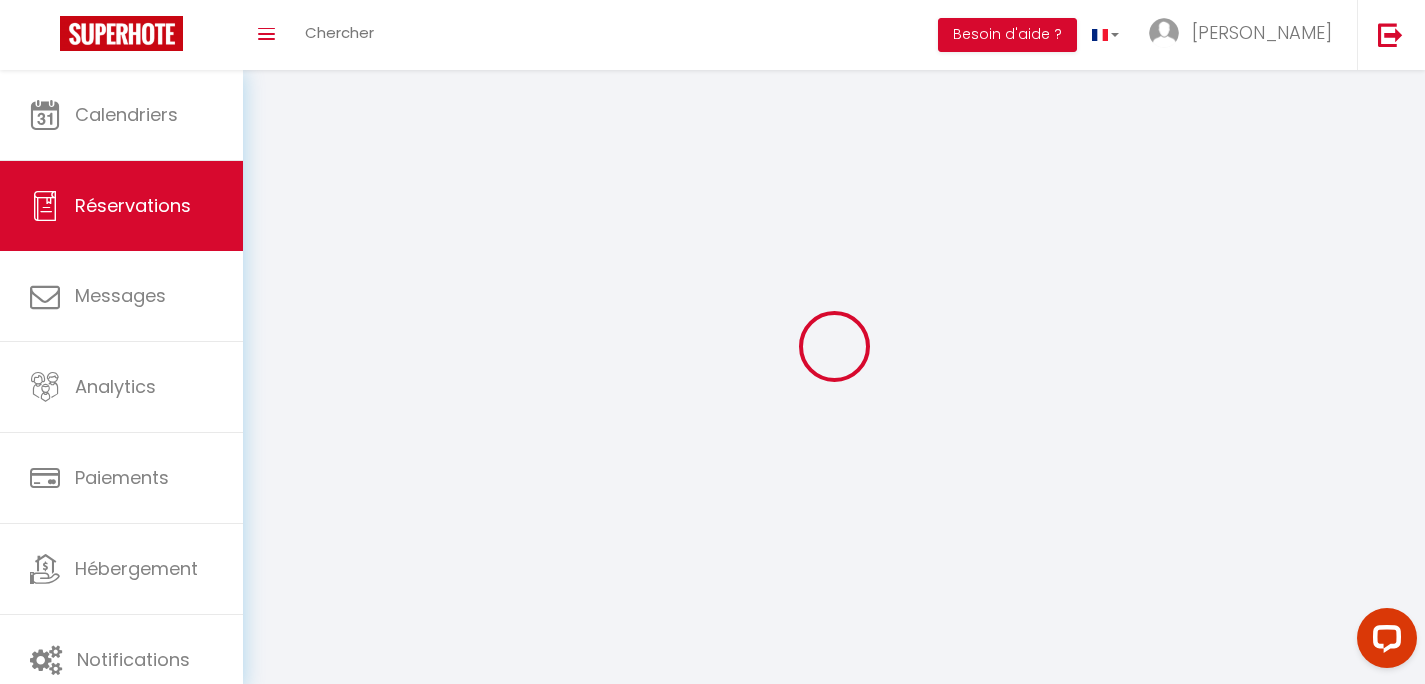 type on "Charlotte" 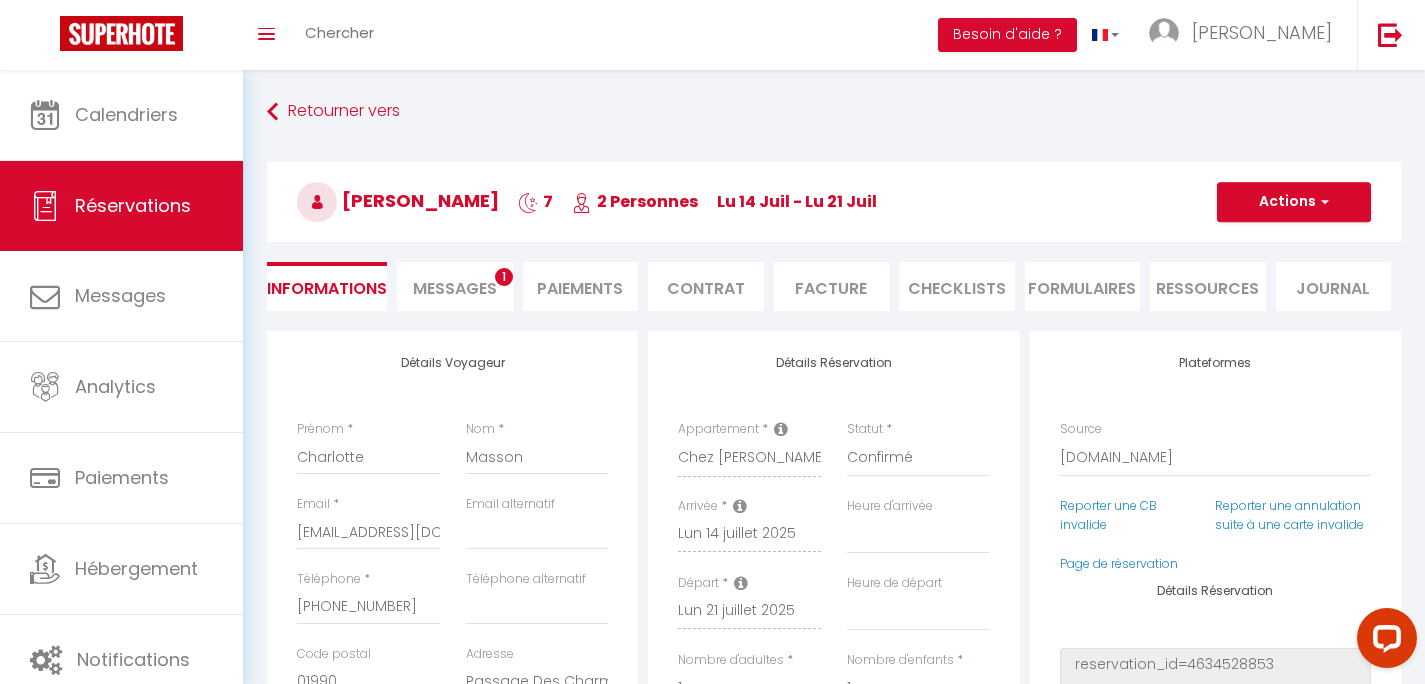 type on "50" 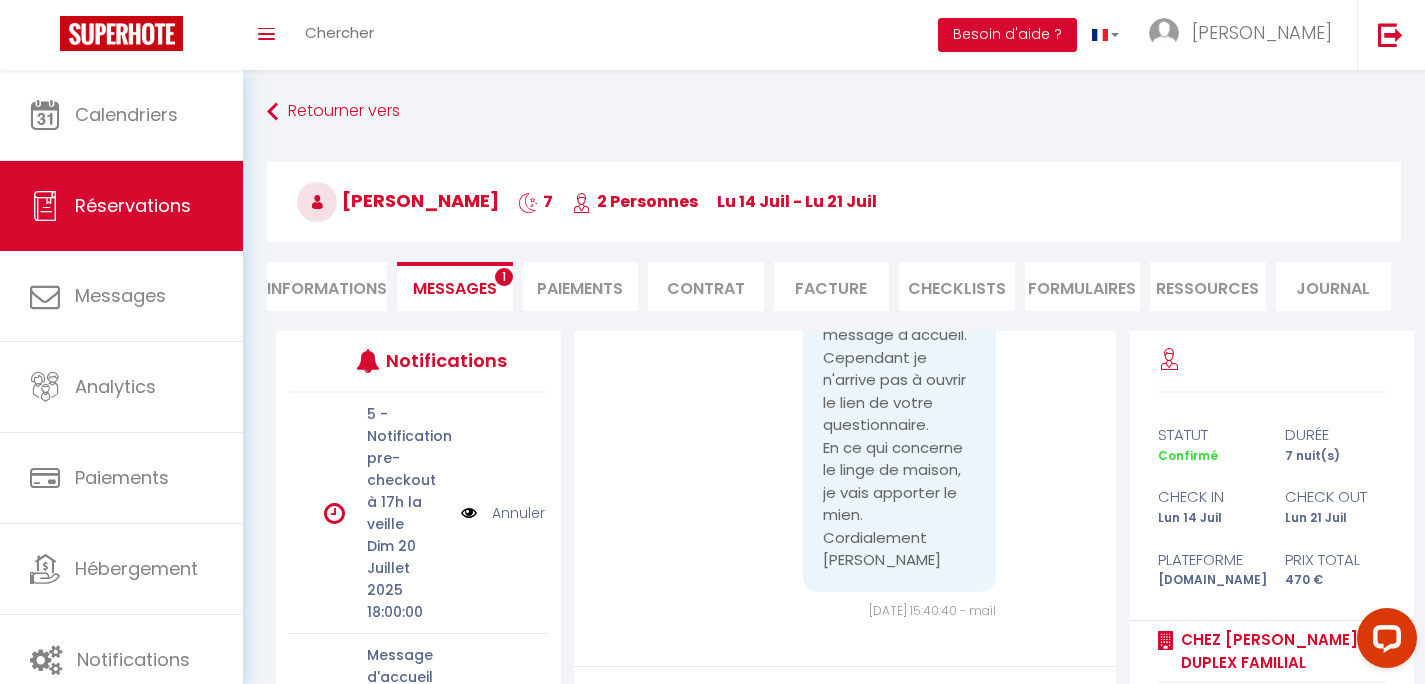 scroll, scrollTop: 3088, scrollLeft: 0, axis: vertical 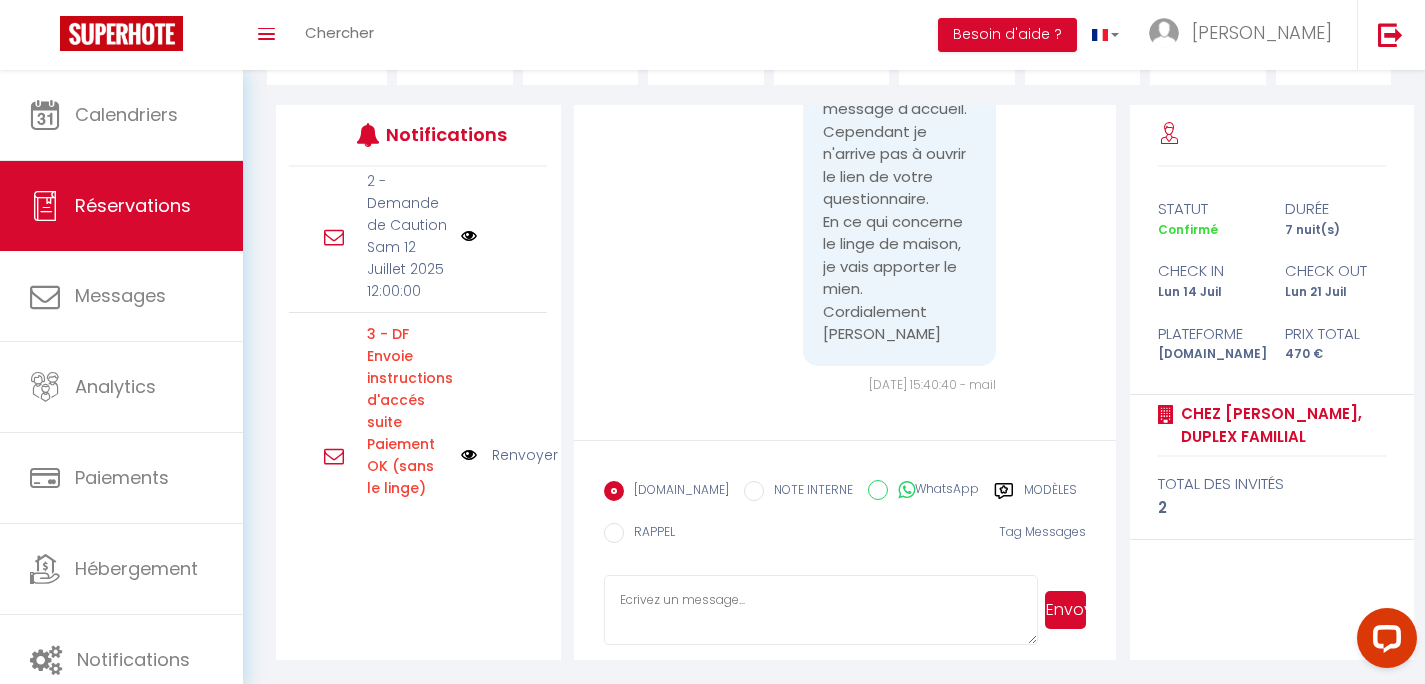 click at bounding box center (469, 236) 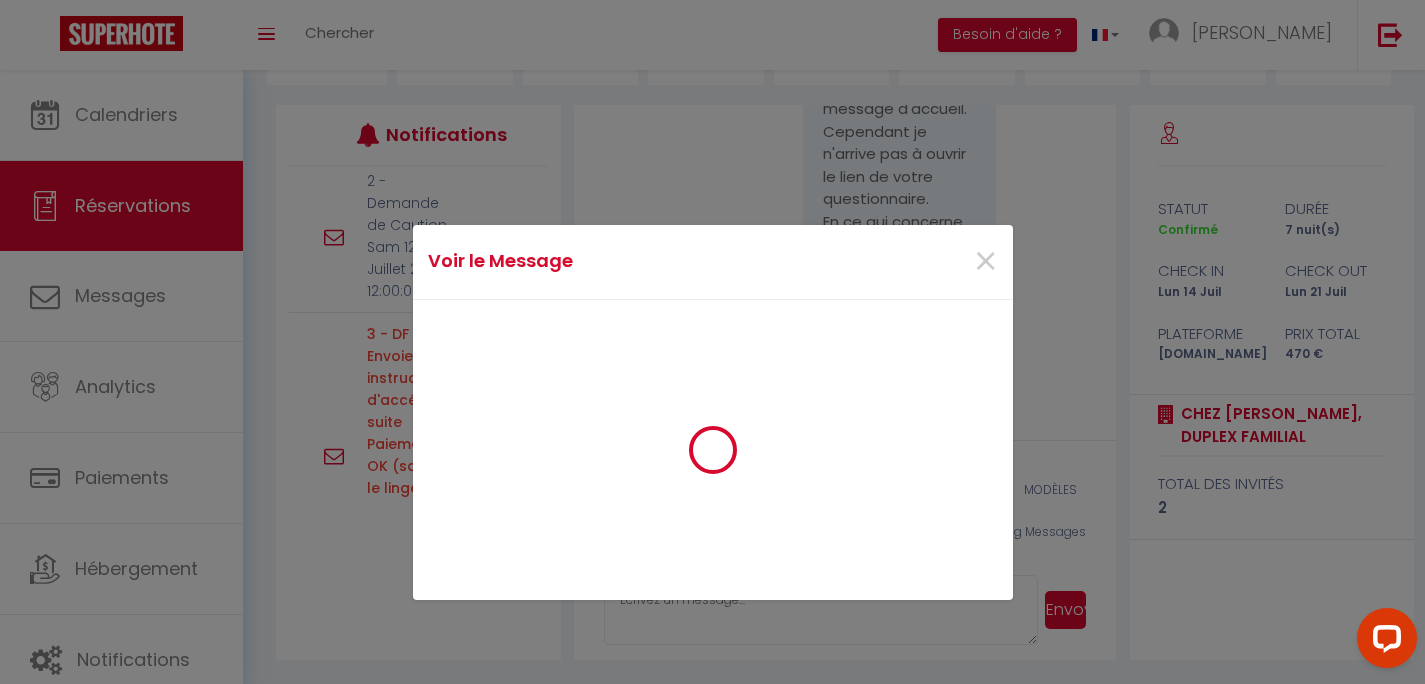 scroll, scrollTop: 3065, scrollLeft: 0, axis: vertical 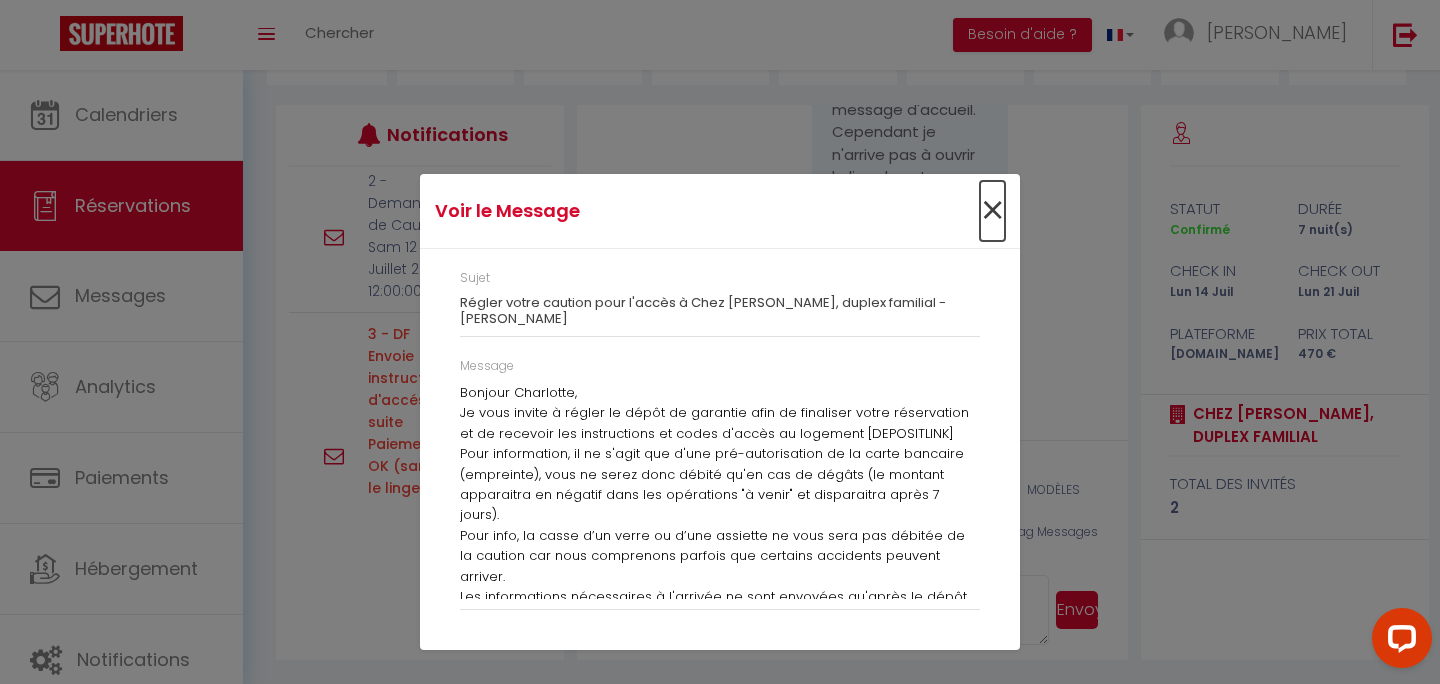 click on "×" at bounding box center [992, 211] 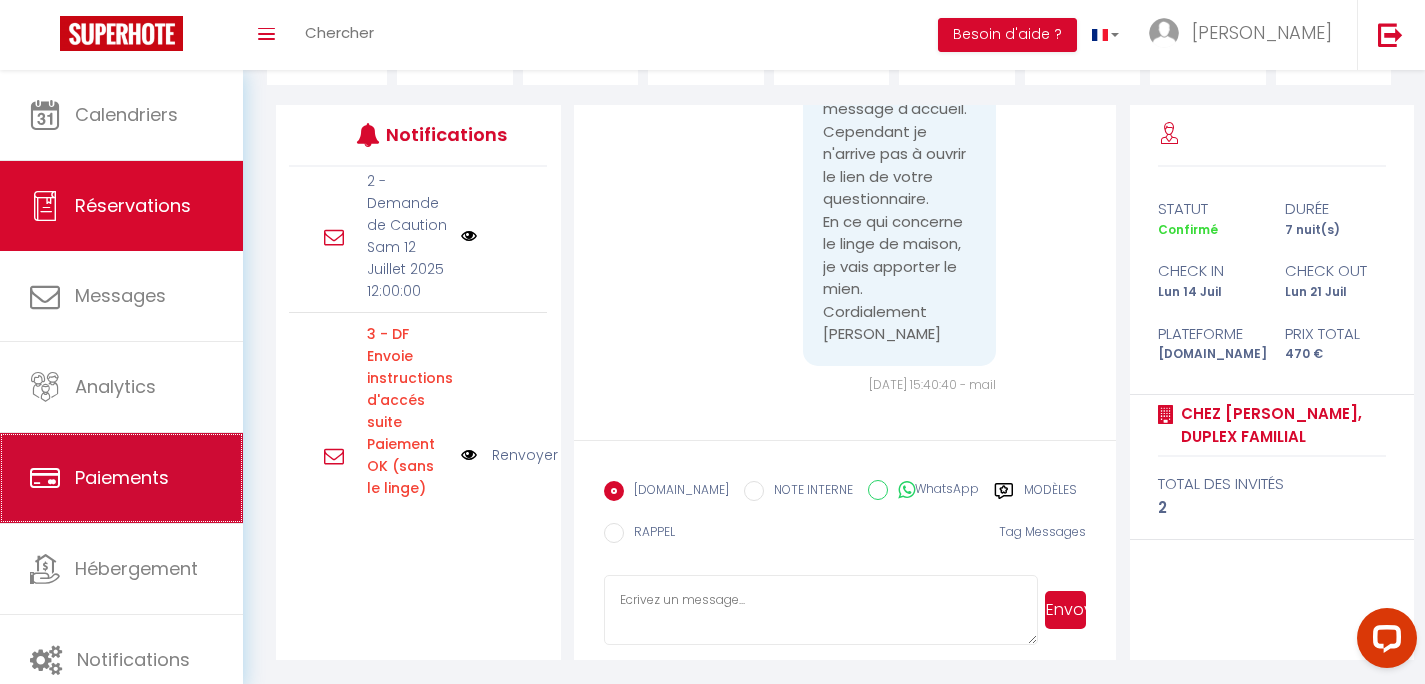click on "Paiements" at bounding box center (121, 478) 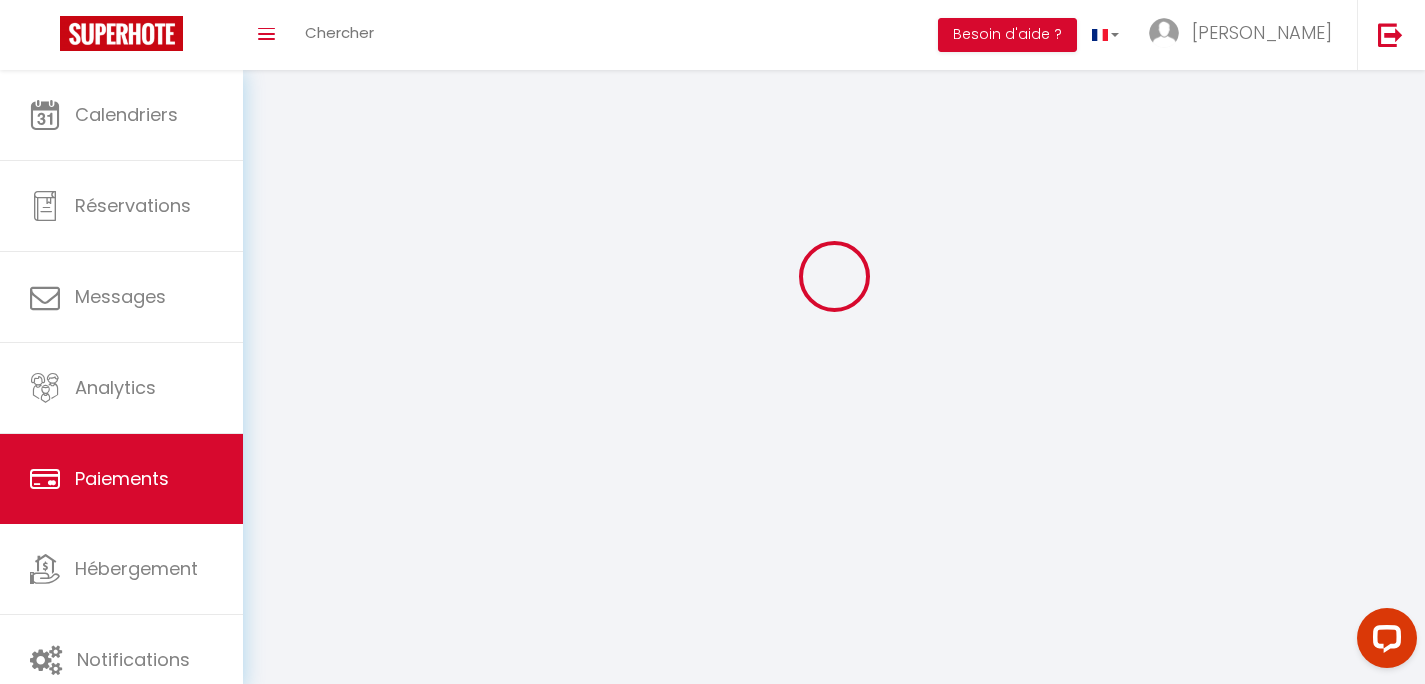 scroll, scrollTop: 0, scrollLeft: 0, axis: both 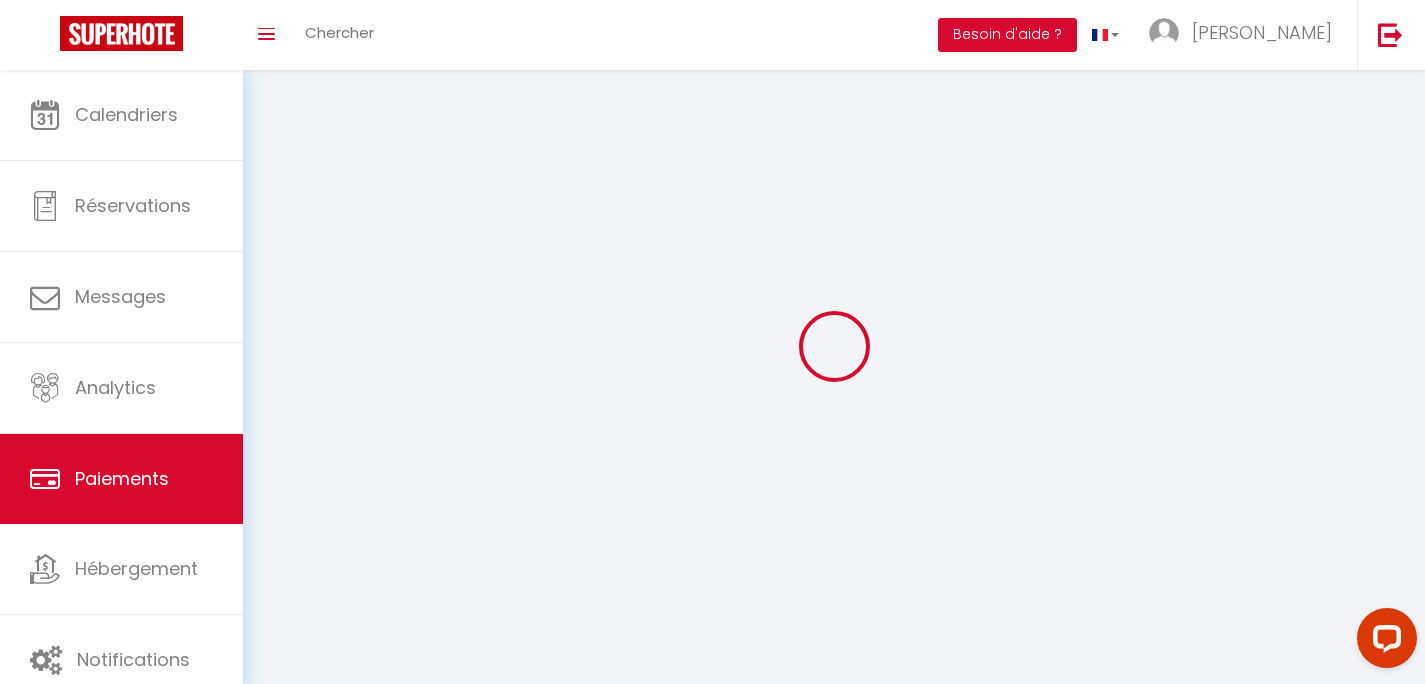 select on "2" 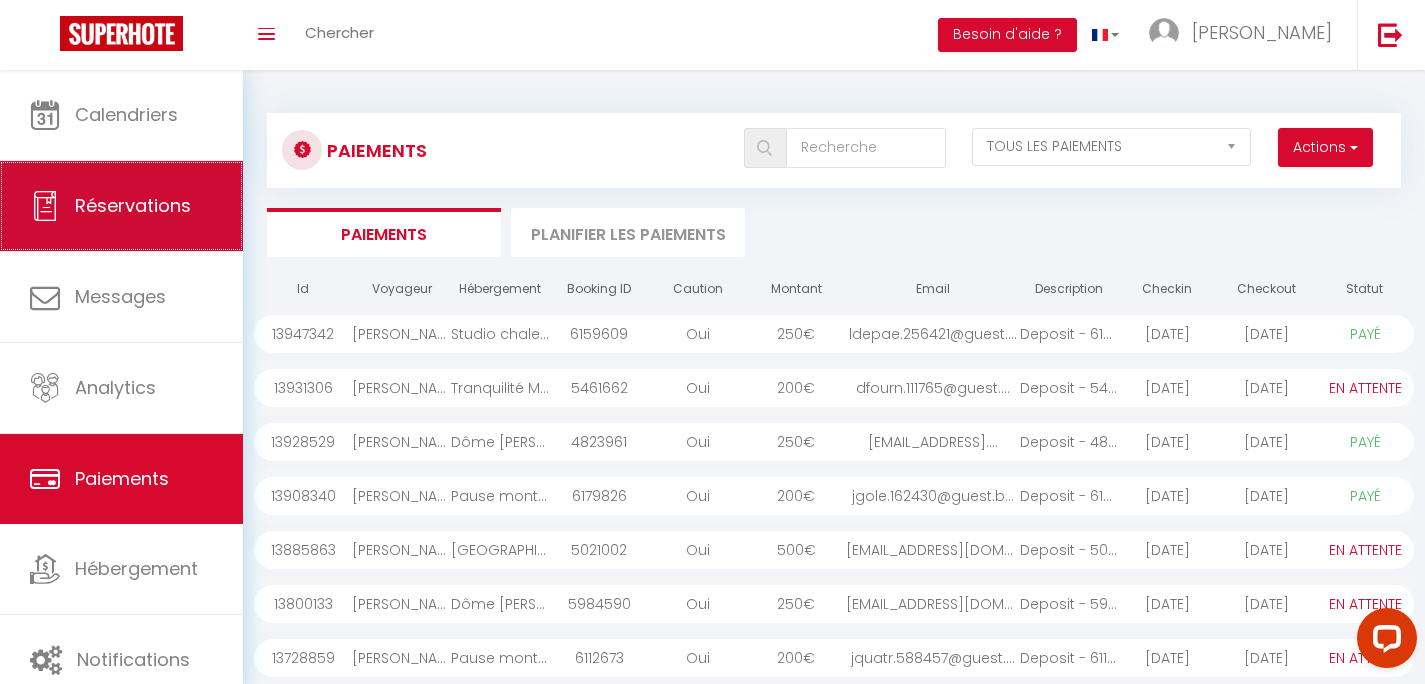 click on "Réservations" at bounding box center (133, 205) 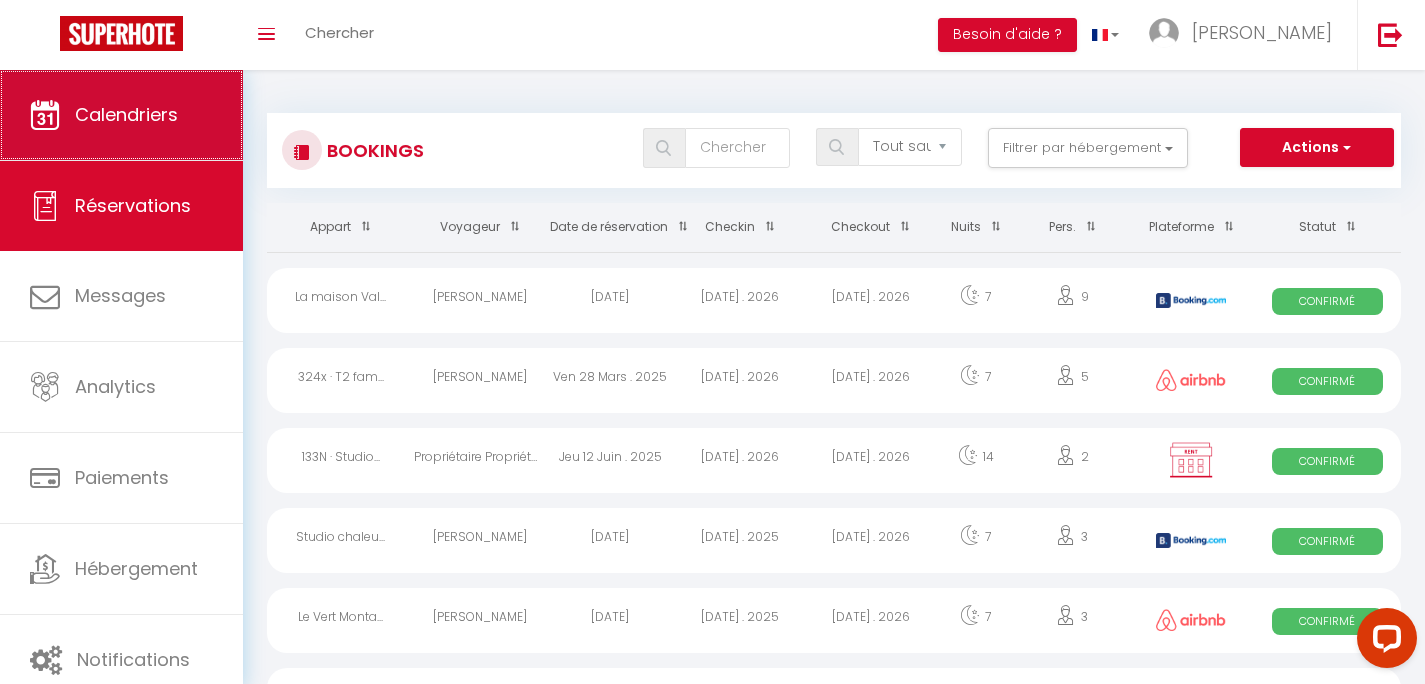click on "Calendriers" at bounding box center [126, 114] 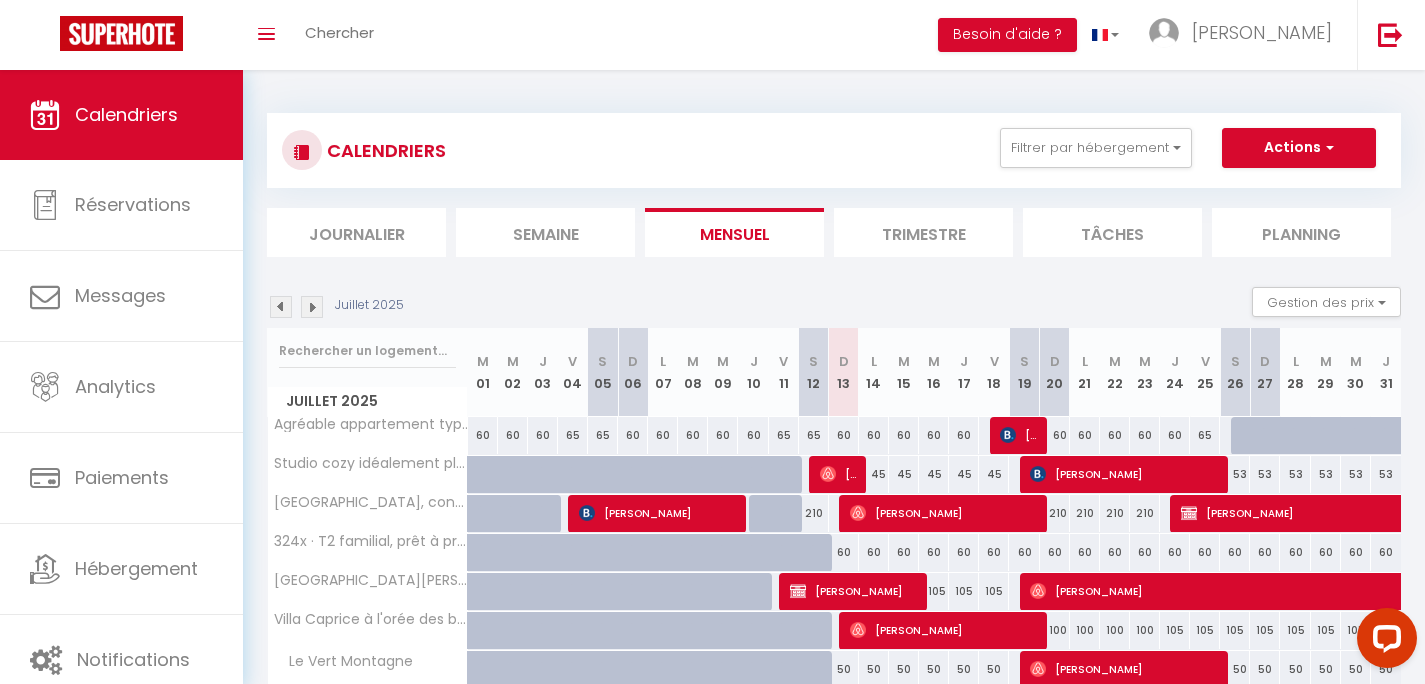 click on "Semaine" at bounding box center [545, 232] 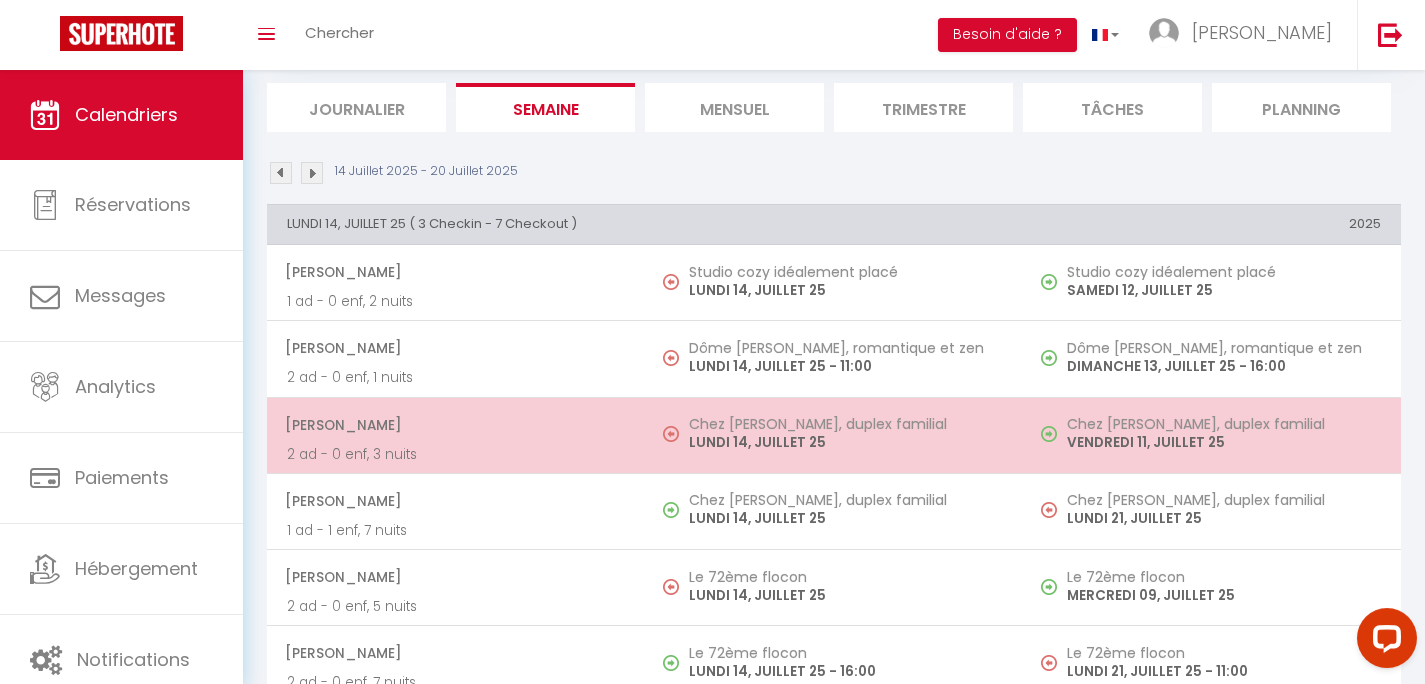 scroll, scrollTop: 128, scrollLeft: 0, axis: vertical 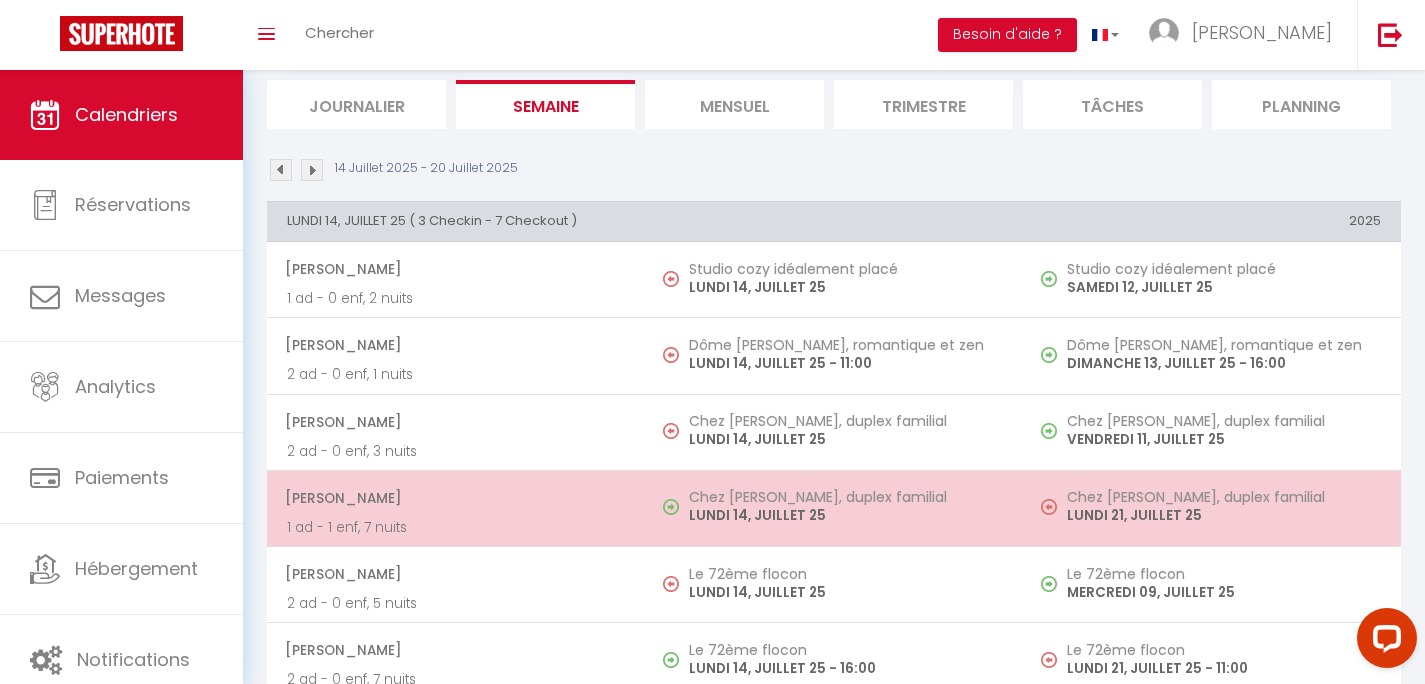 click on "[PERSON_NAME]" at bounding box center [455, 498] 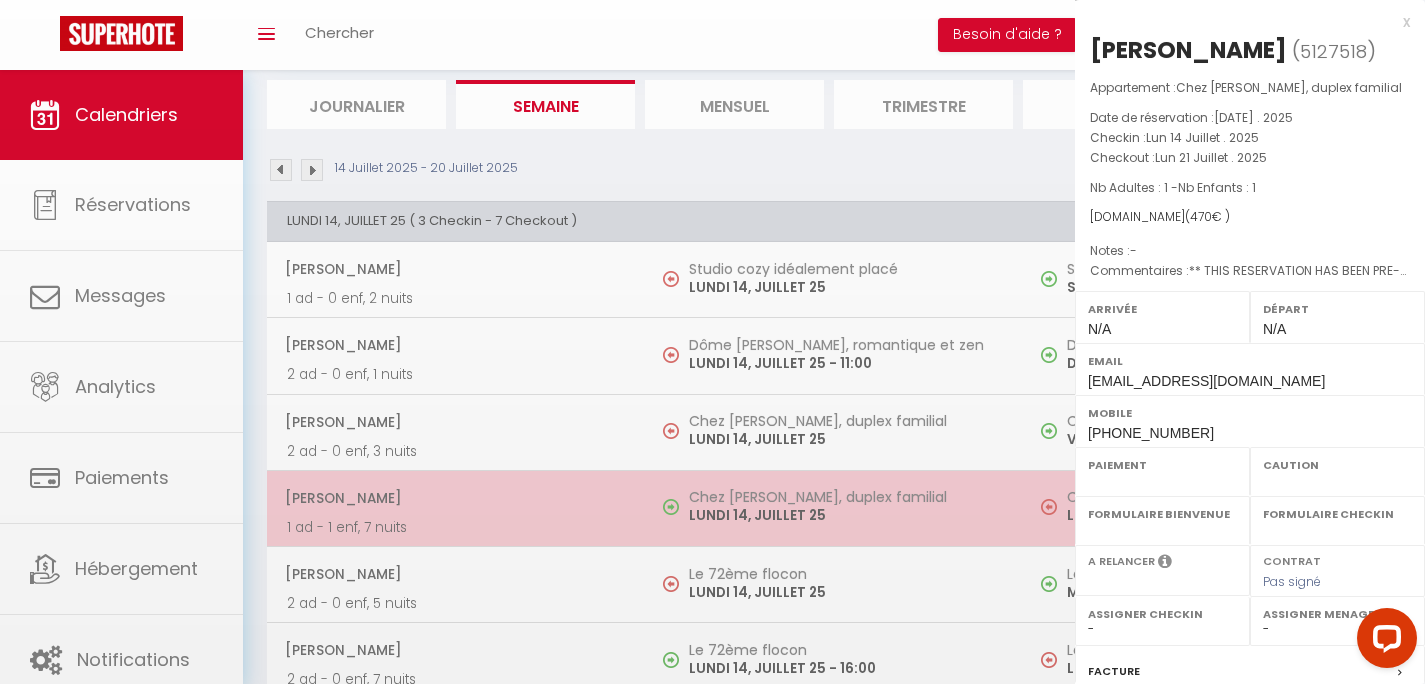 select on "OK" 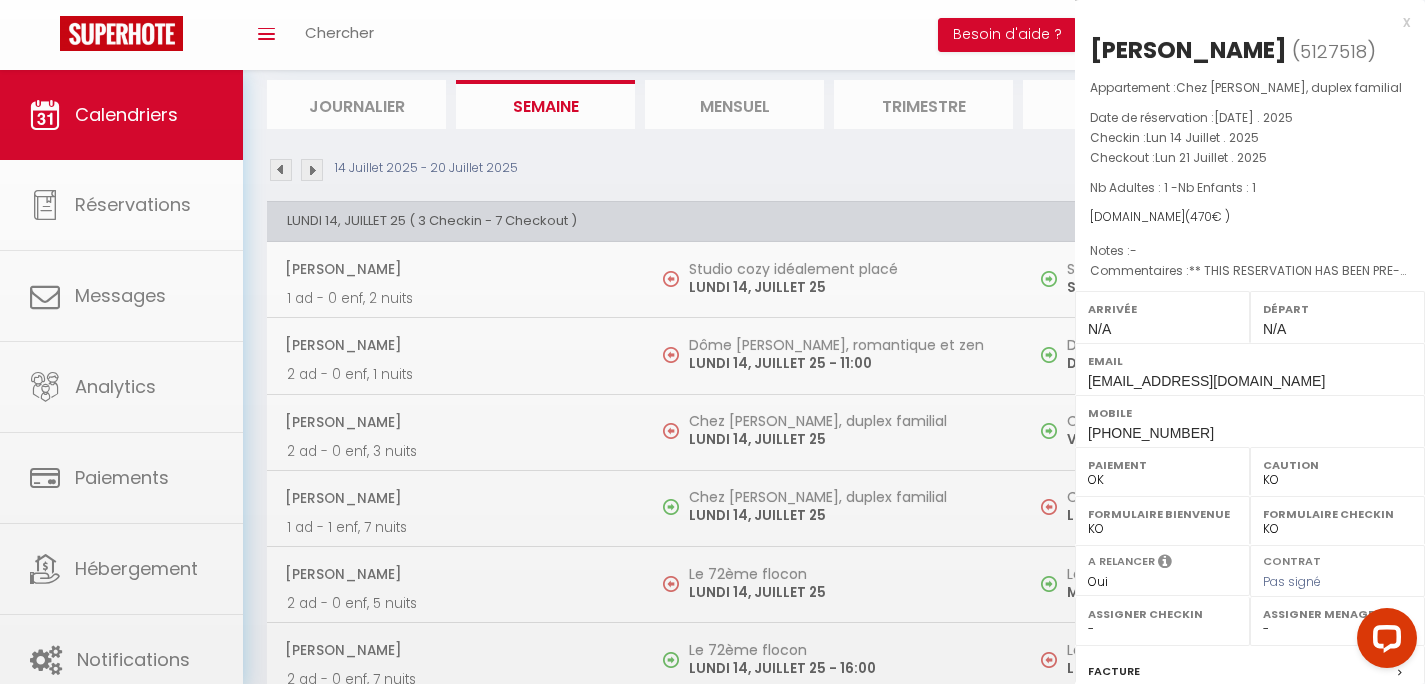 scroll, scrollTop: 247, scrollLeft: 0, axis: vertical 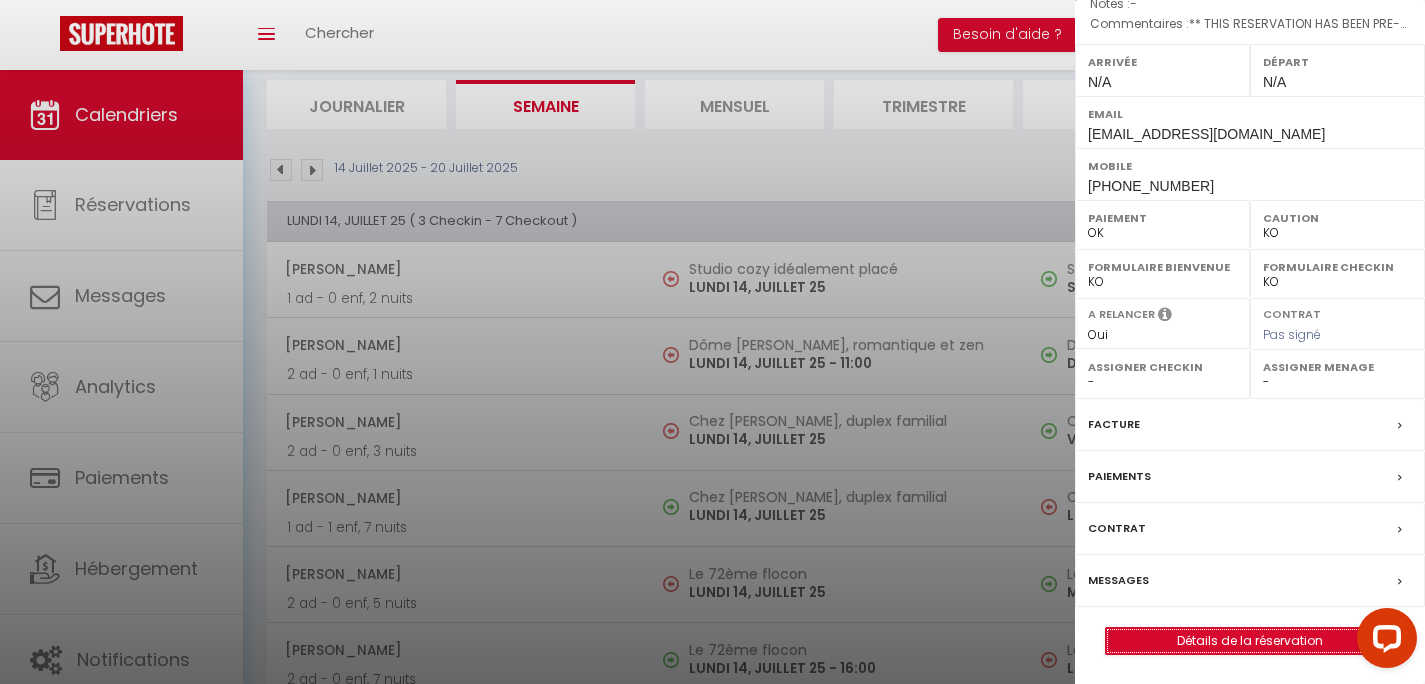 click on "Détails de la réservation" at bounding box center [1250, 641] 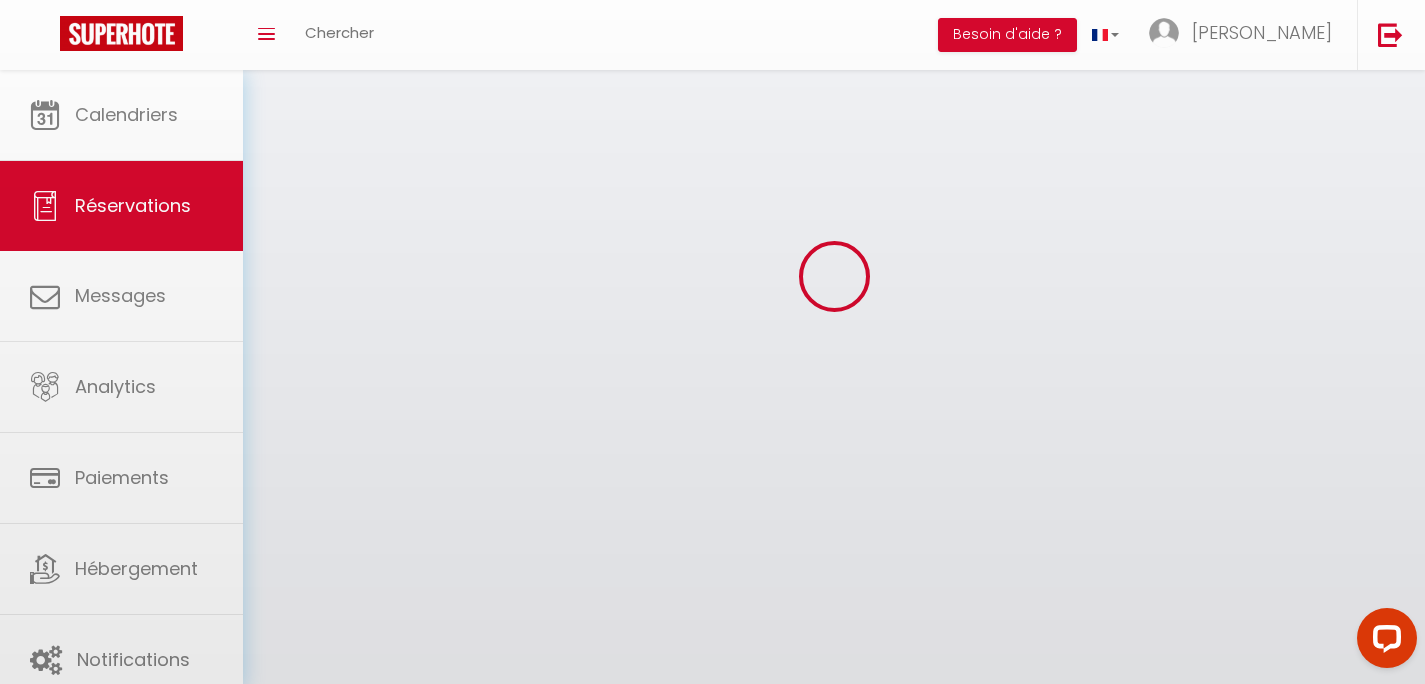 scroll, scrollTop: 0, scrollLeft: 0, axis: both 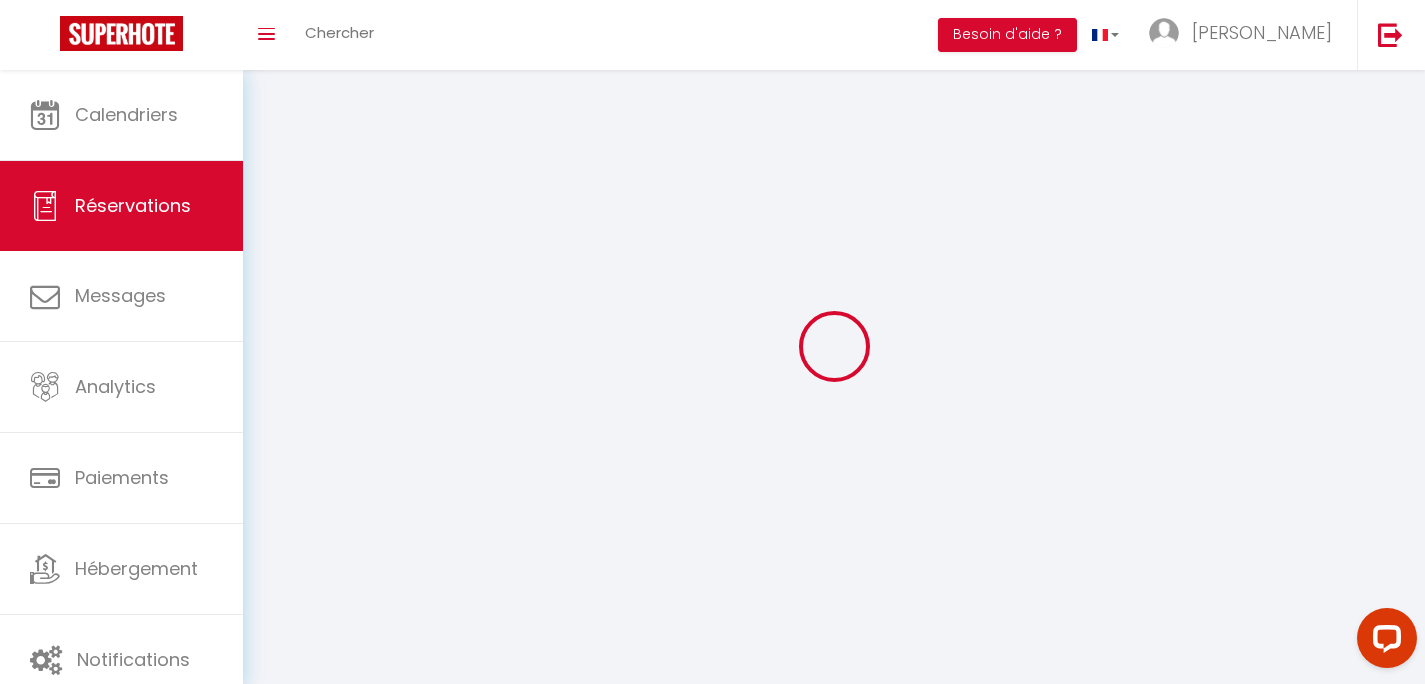 select 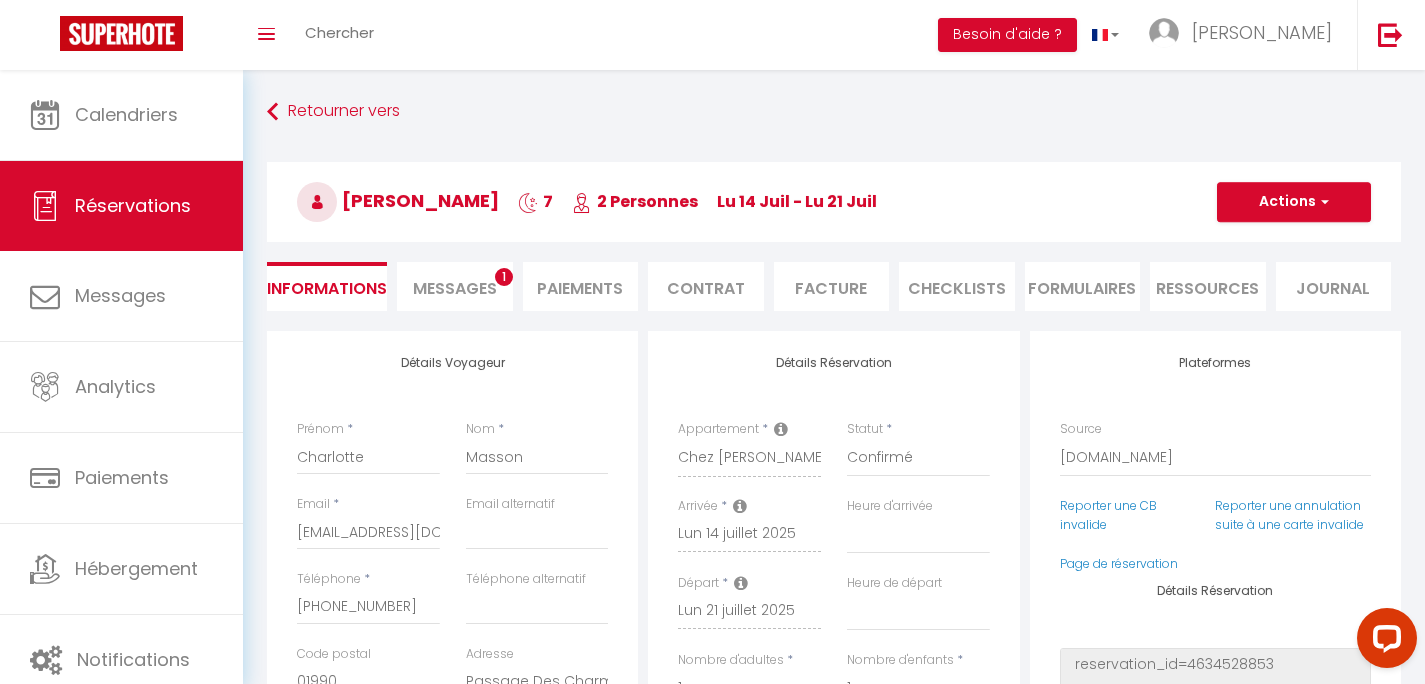 select 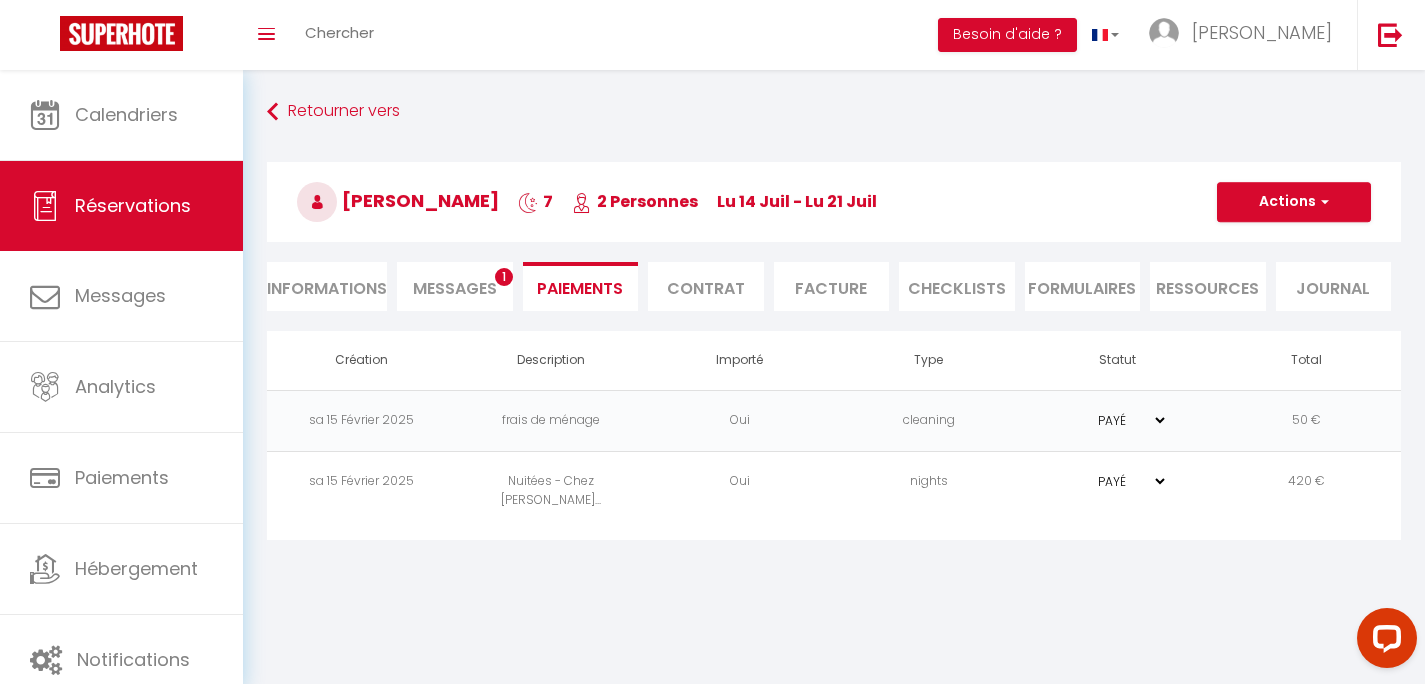click on "Journal" at bounding box center [1334, 286] 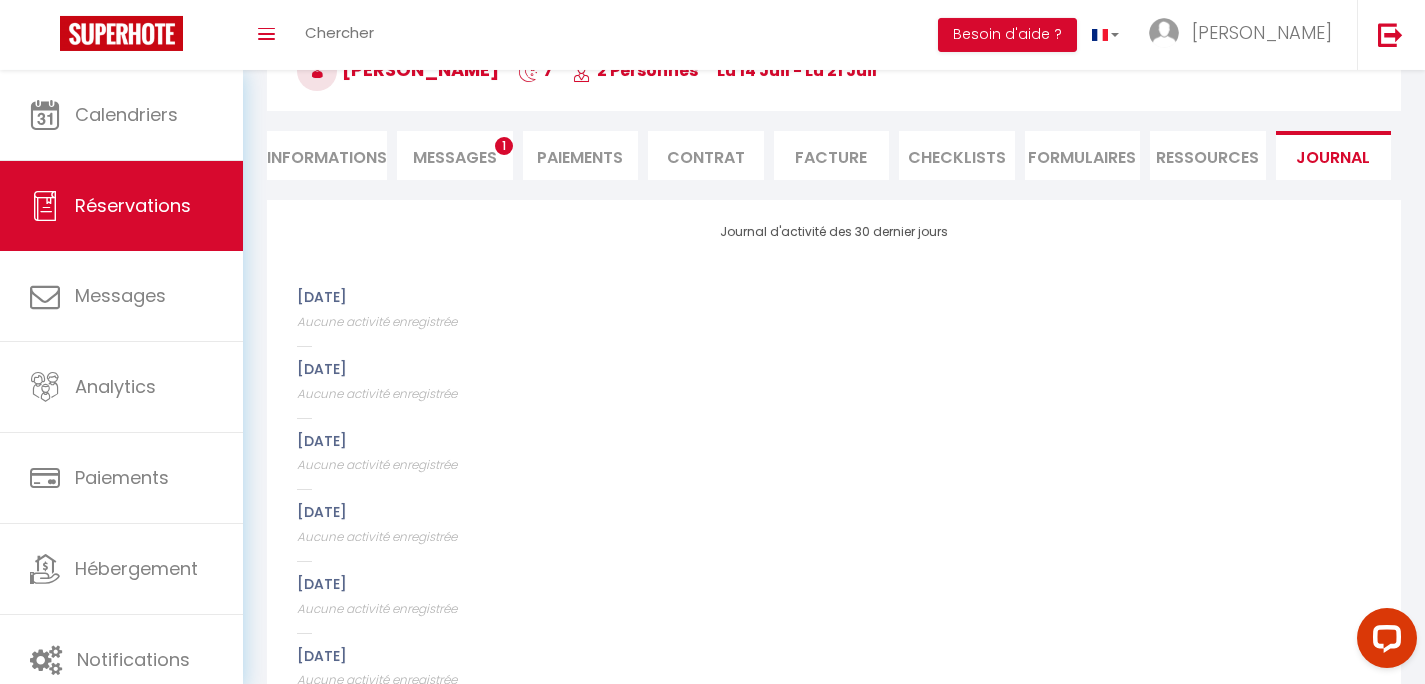 scroll, scrollTop: 0, scrollLeft: 0, axis: both 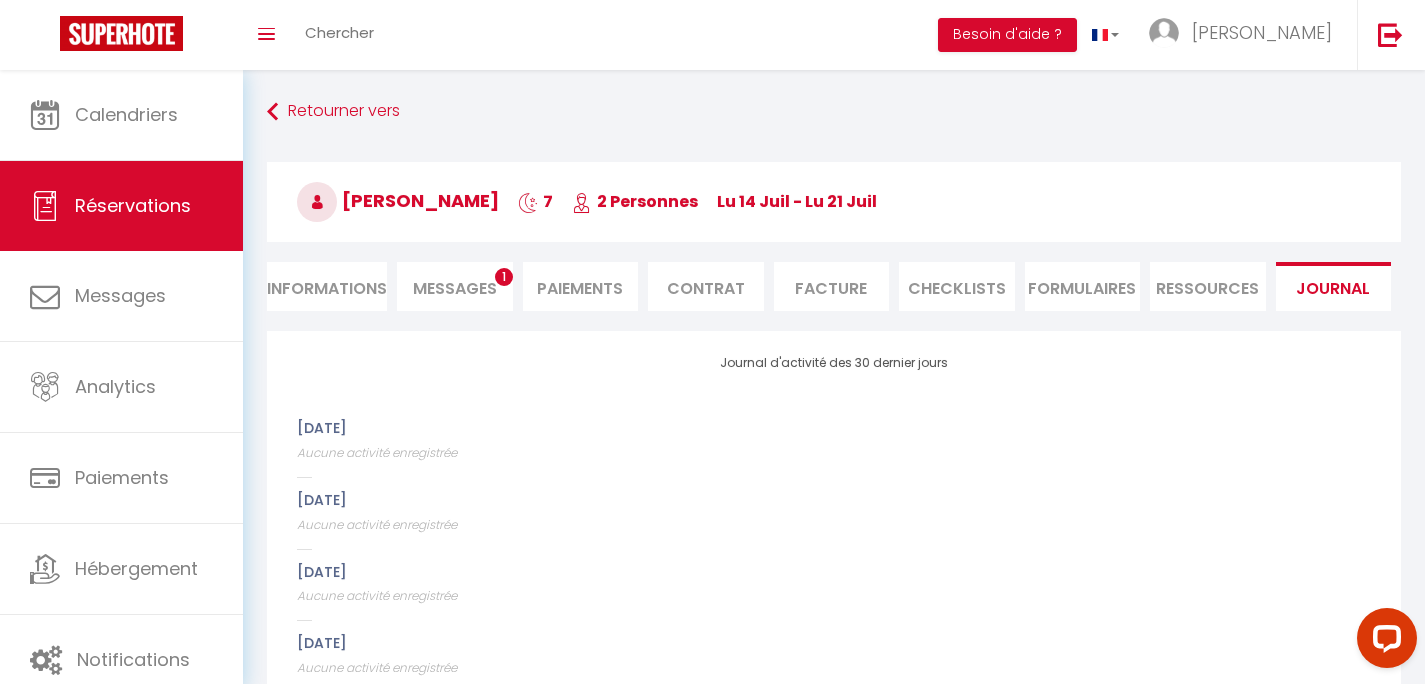 click on "Paiements" at bounding box center [581, 286] 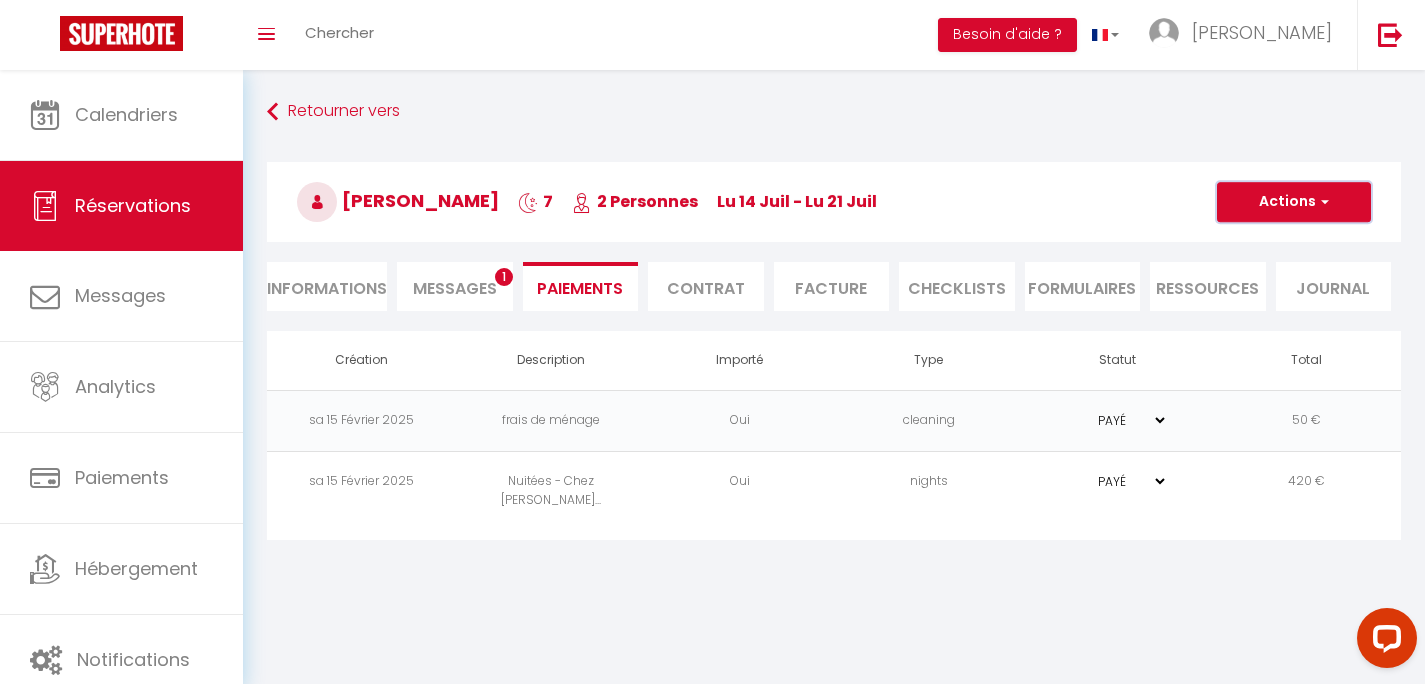 click on "Actions" at bounding box center (1294, 202) 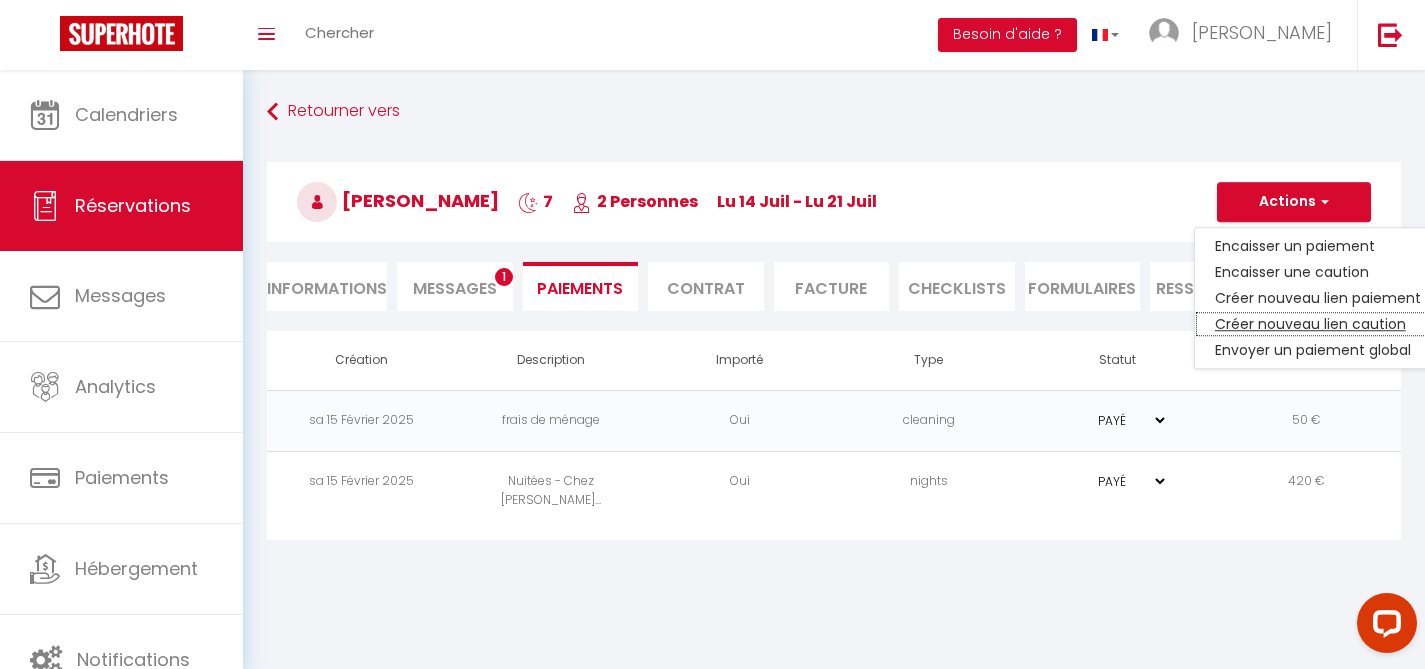 click on "Créer nouveau lien caution" at bounding box center [1318, 324] 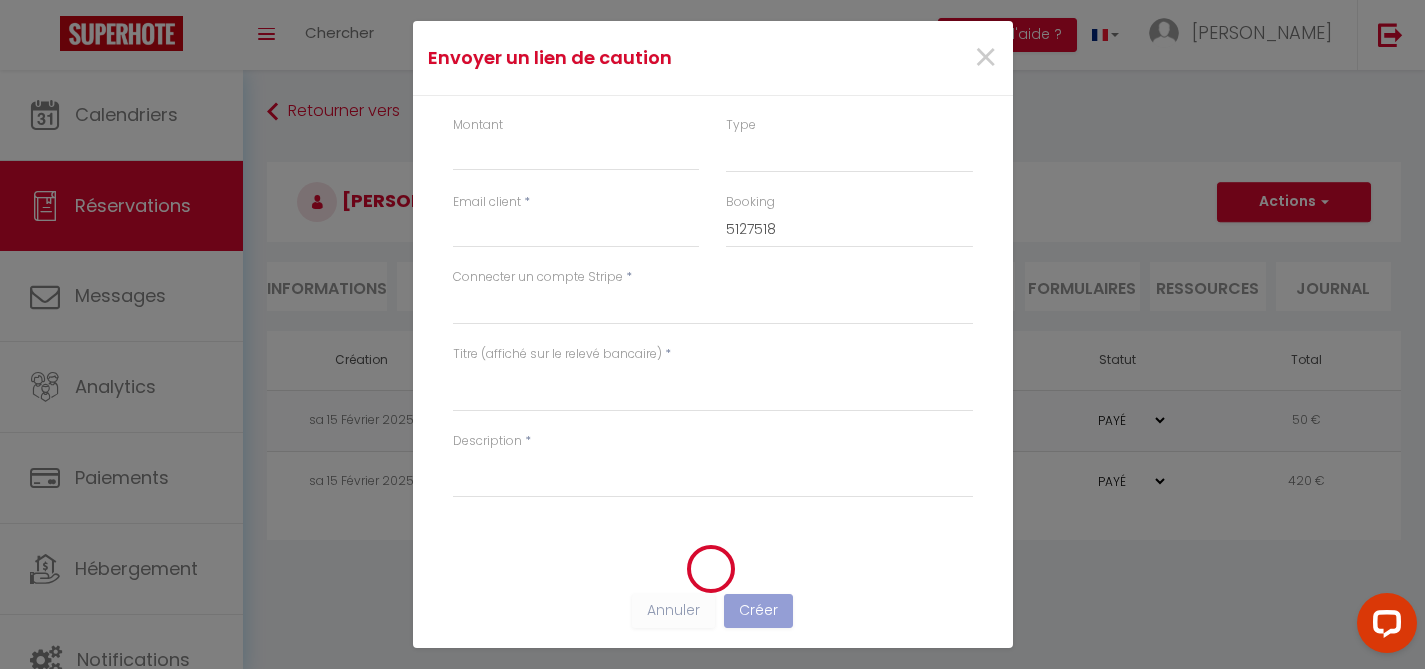 select on "nights" 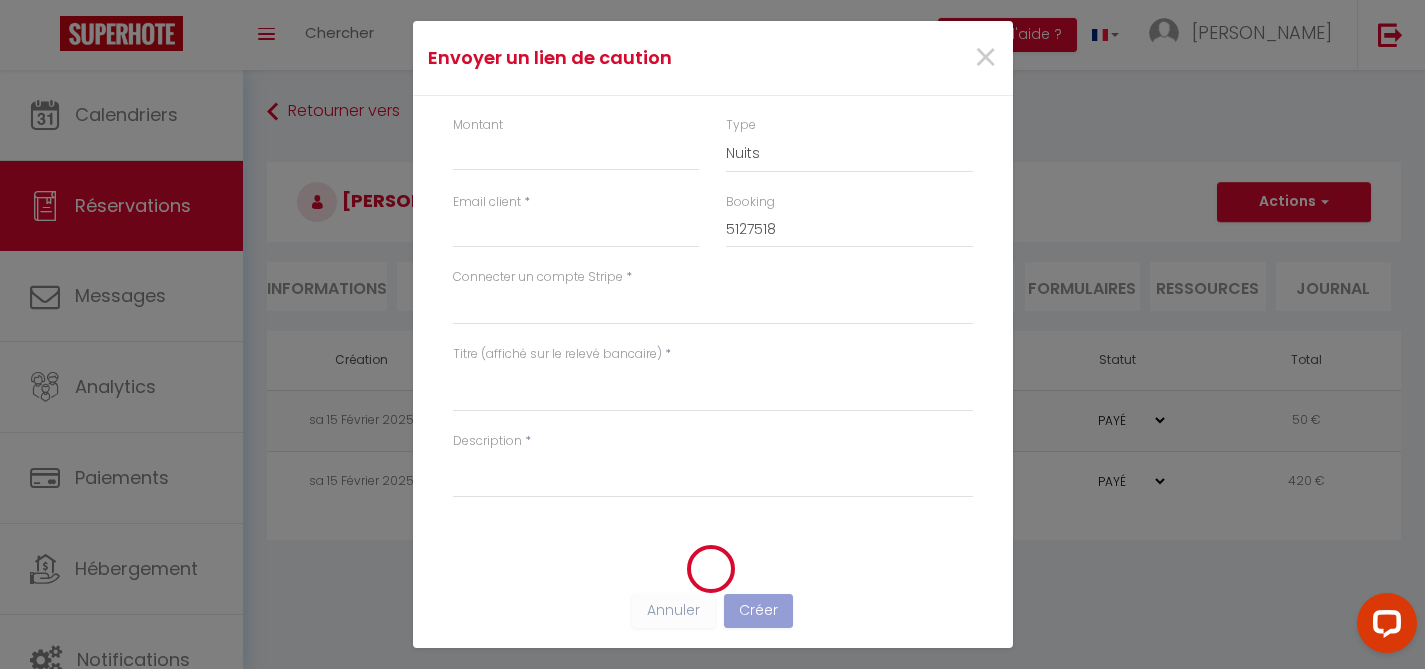 type on "[EMAIL_ADDRESS][DOMAIN_NAME]" 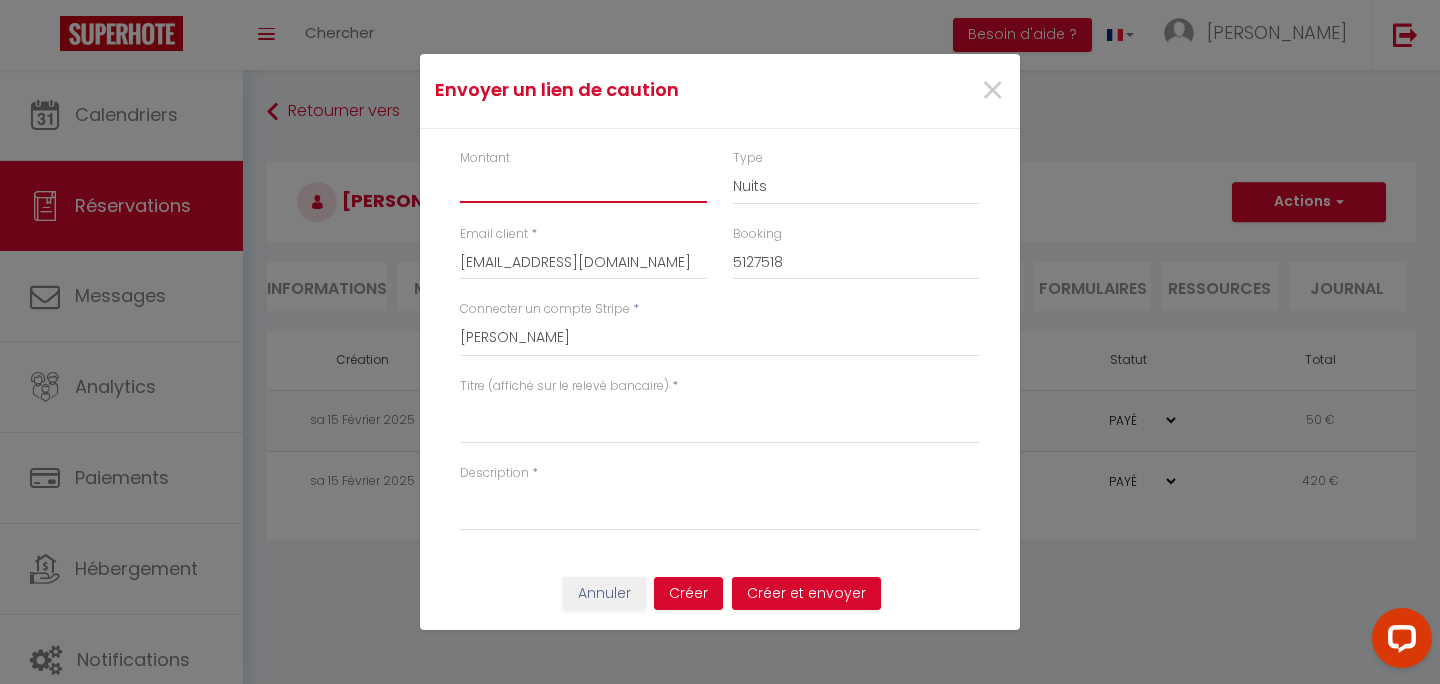 click on "Montant" at bounding box center (583, 185) 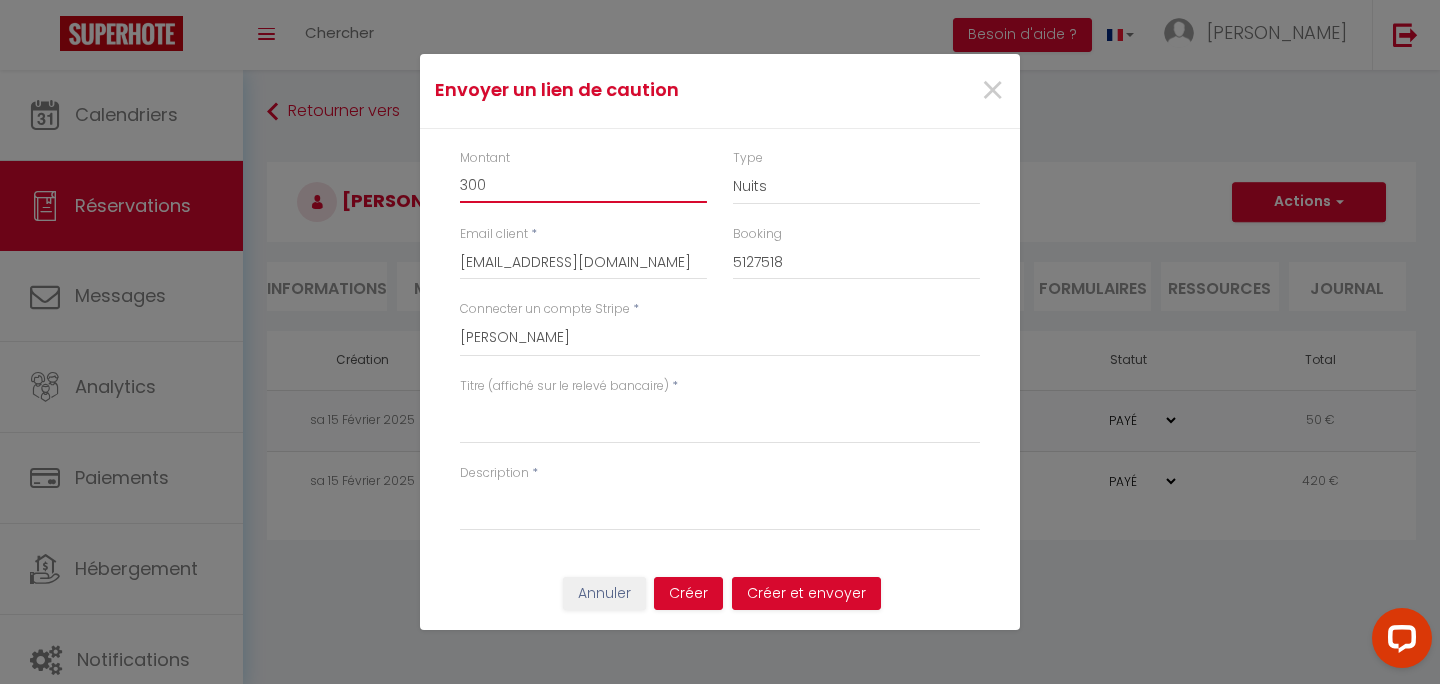 type on "300" 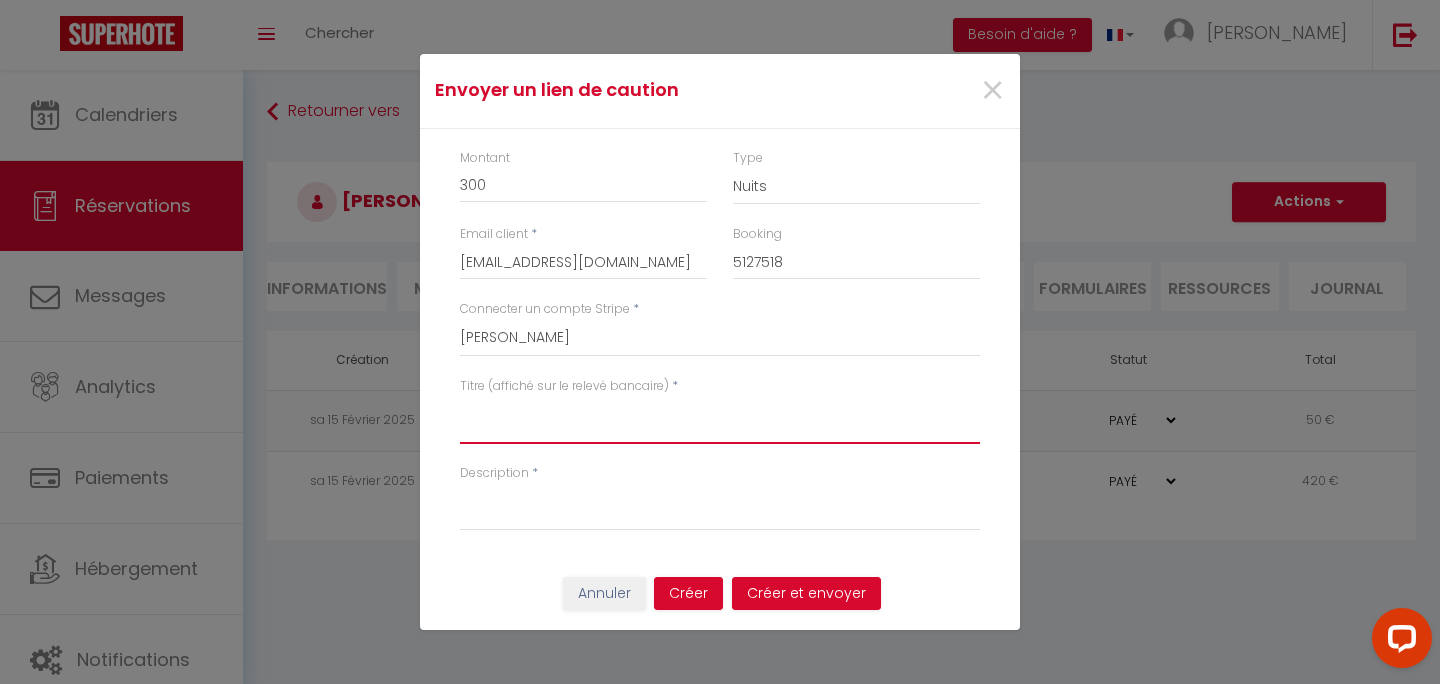 click on "Titre (affiché sur le relevé bancaire)" at bounding box center [720, 420] 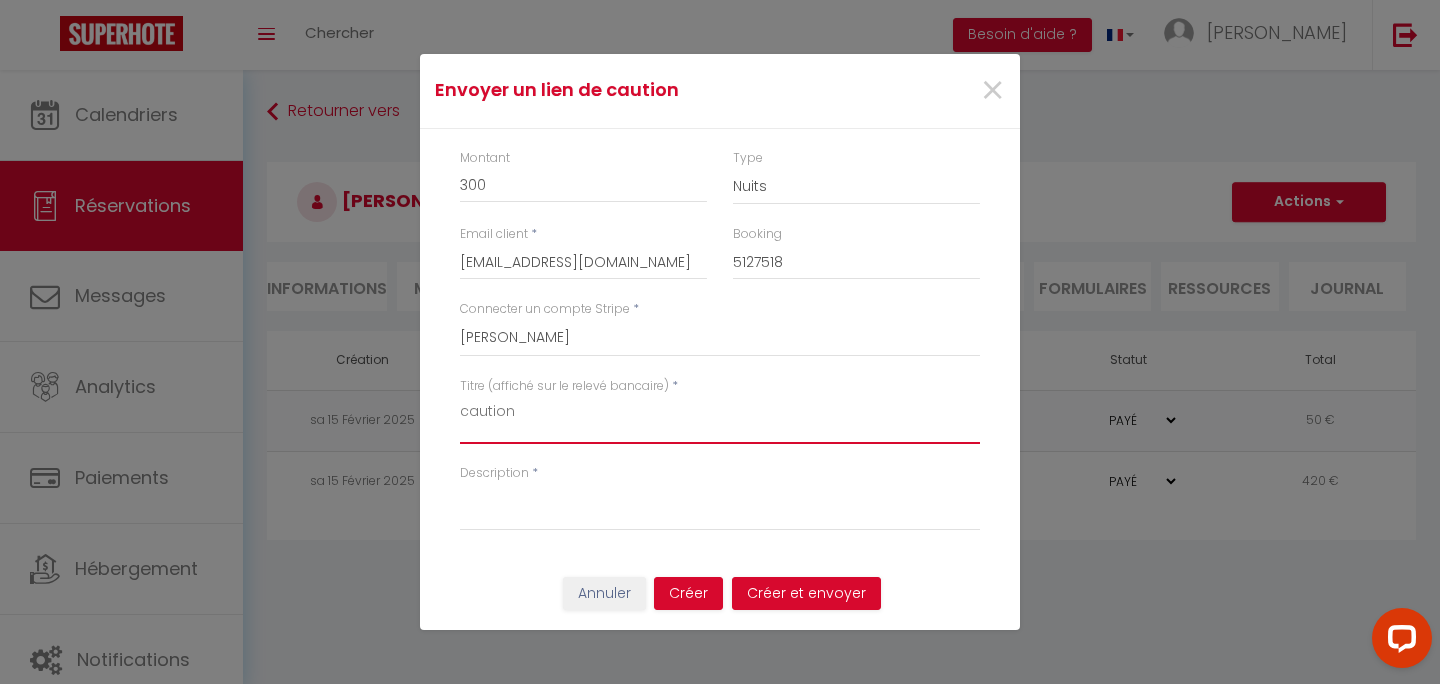 type on "caution" 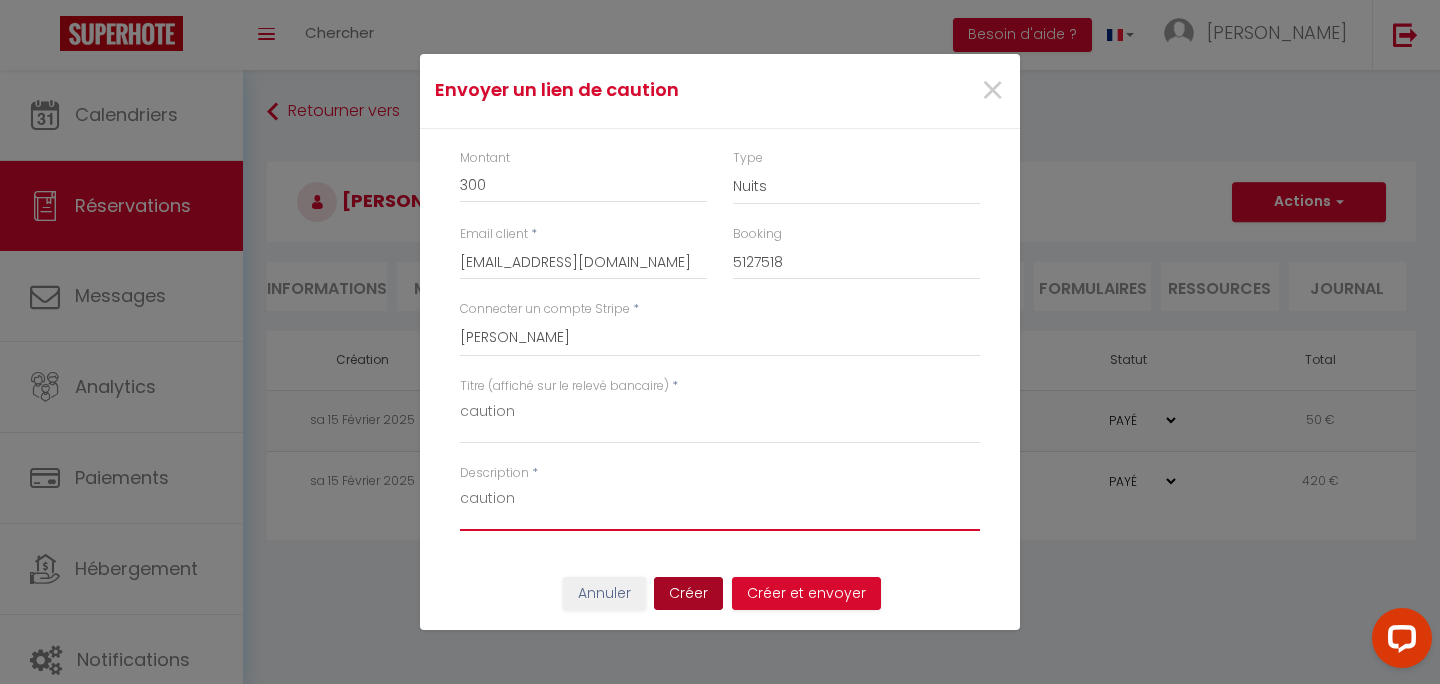 type on "caution" 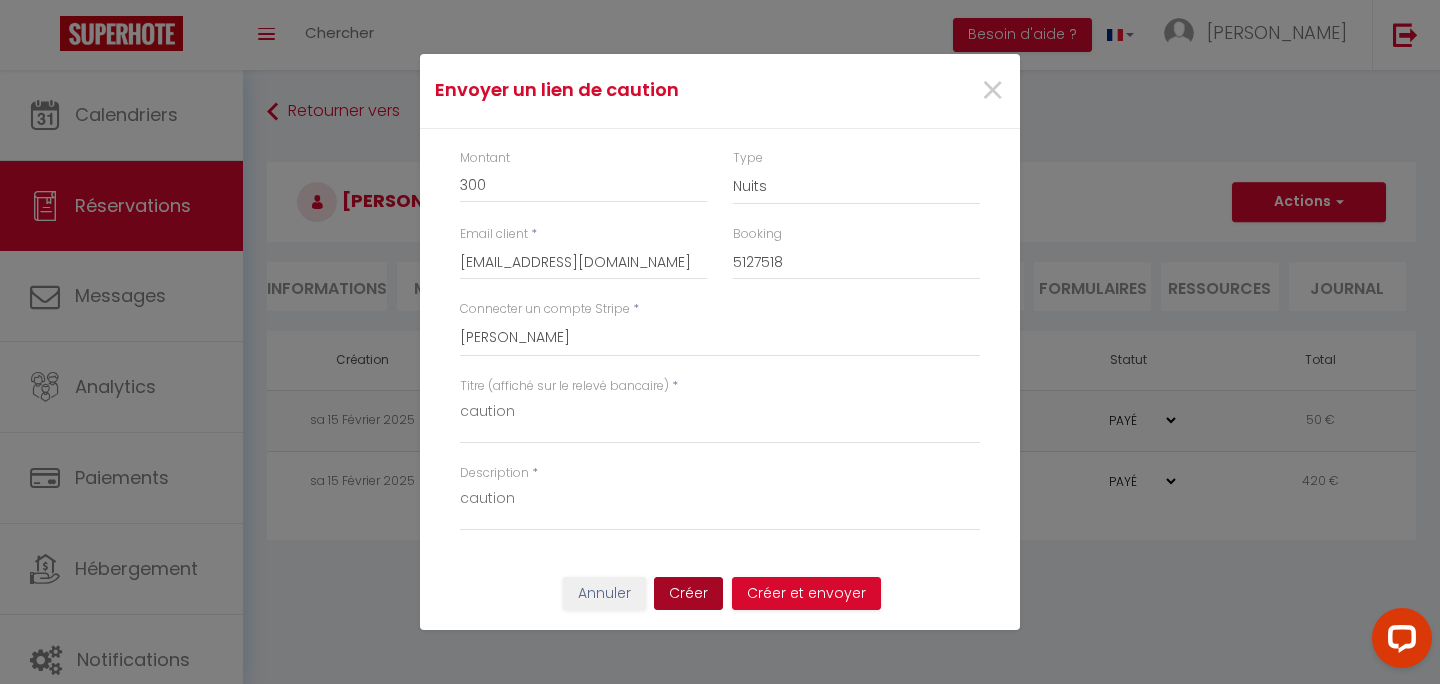 click on "Créer" at bounding box center (688, 594) 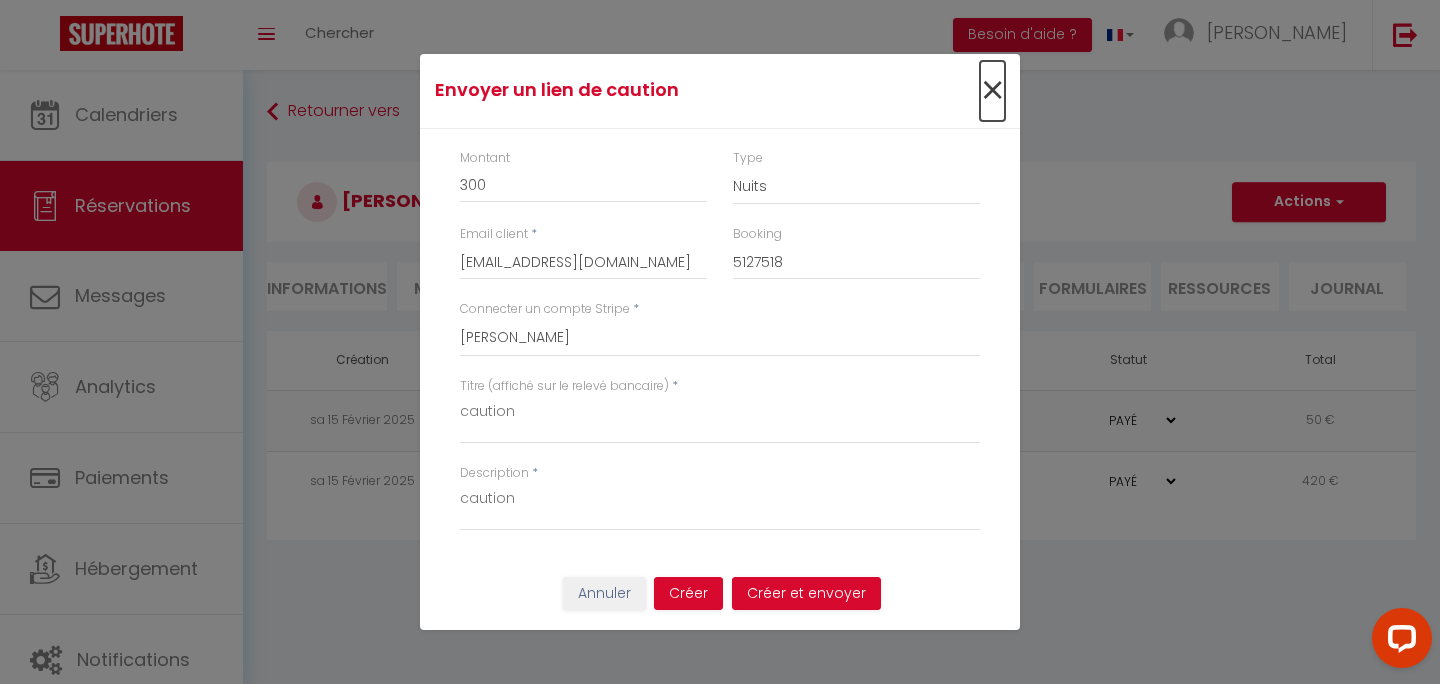 click on "×" at bounding box center [992, 91] 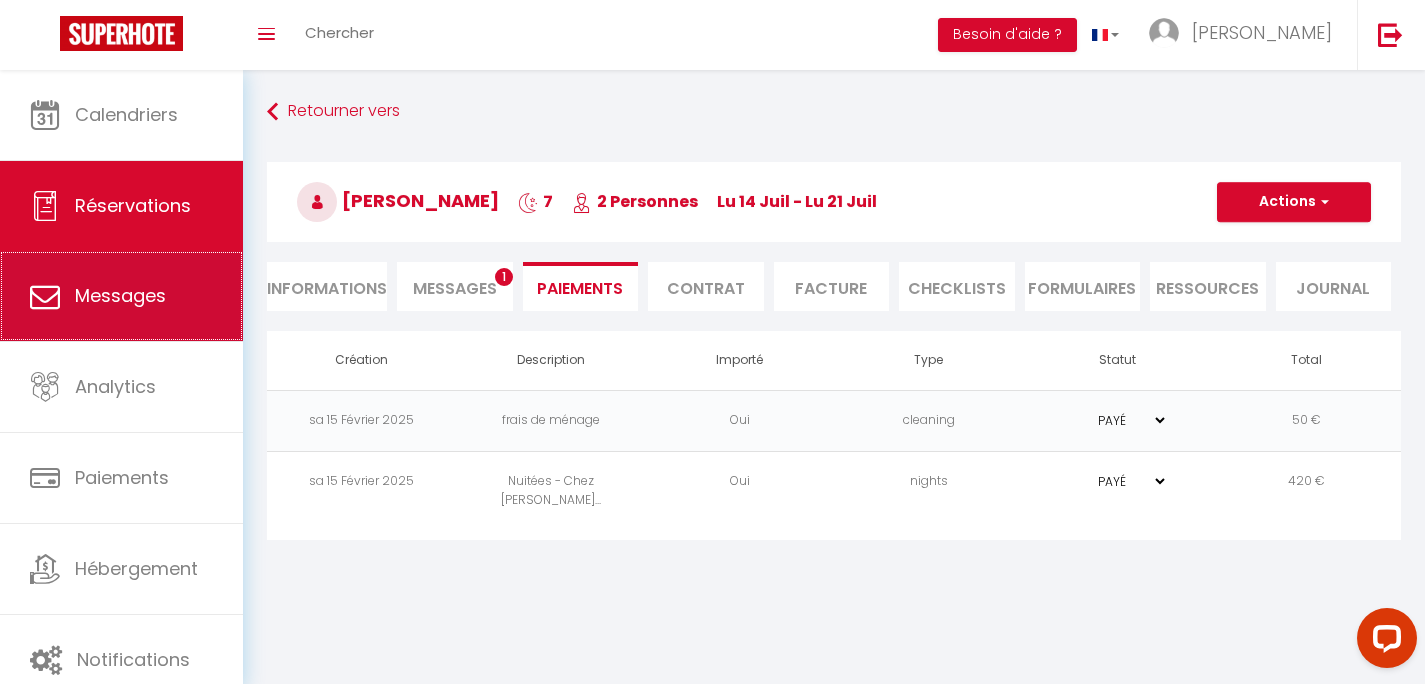 click on "Messages" at bounding box center (121, 296) 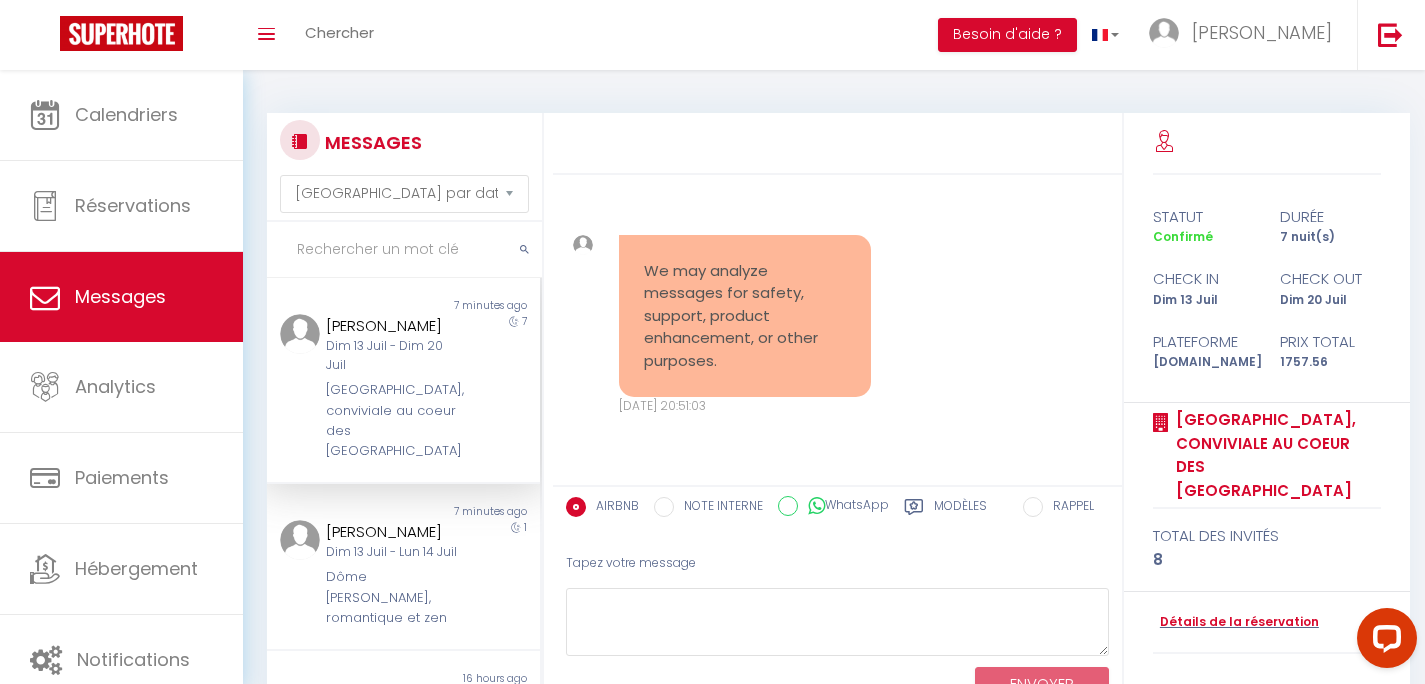 scroll, scrollTop: 8289, scrollLeft: 0, axis: vertical 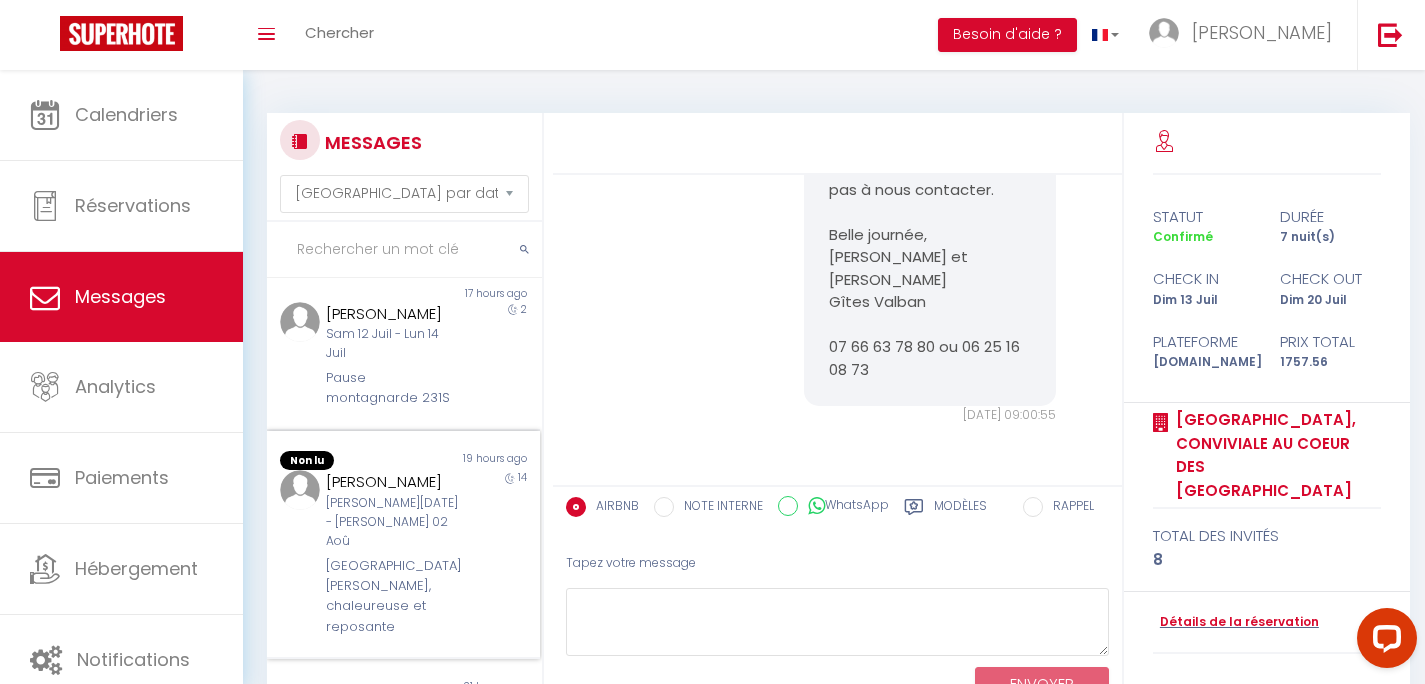 click on "[PERSON_NAME]" at bounding box center (392, 482) 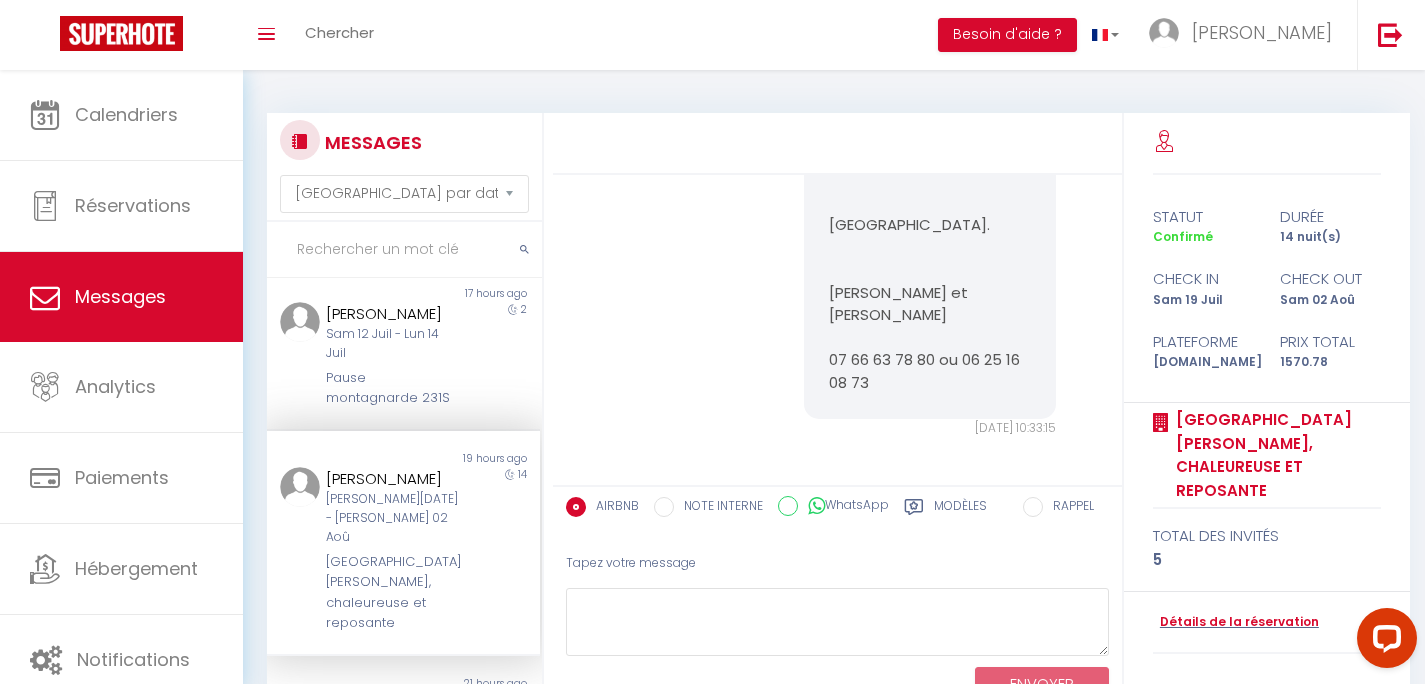 scroll, scrollTop: 7027, scrollLeft: 0, axis: vertical 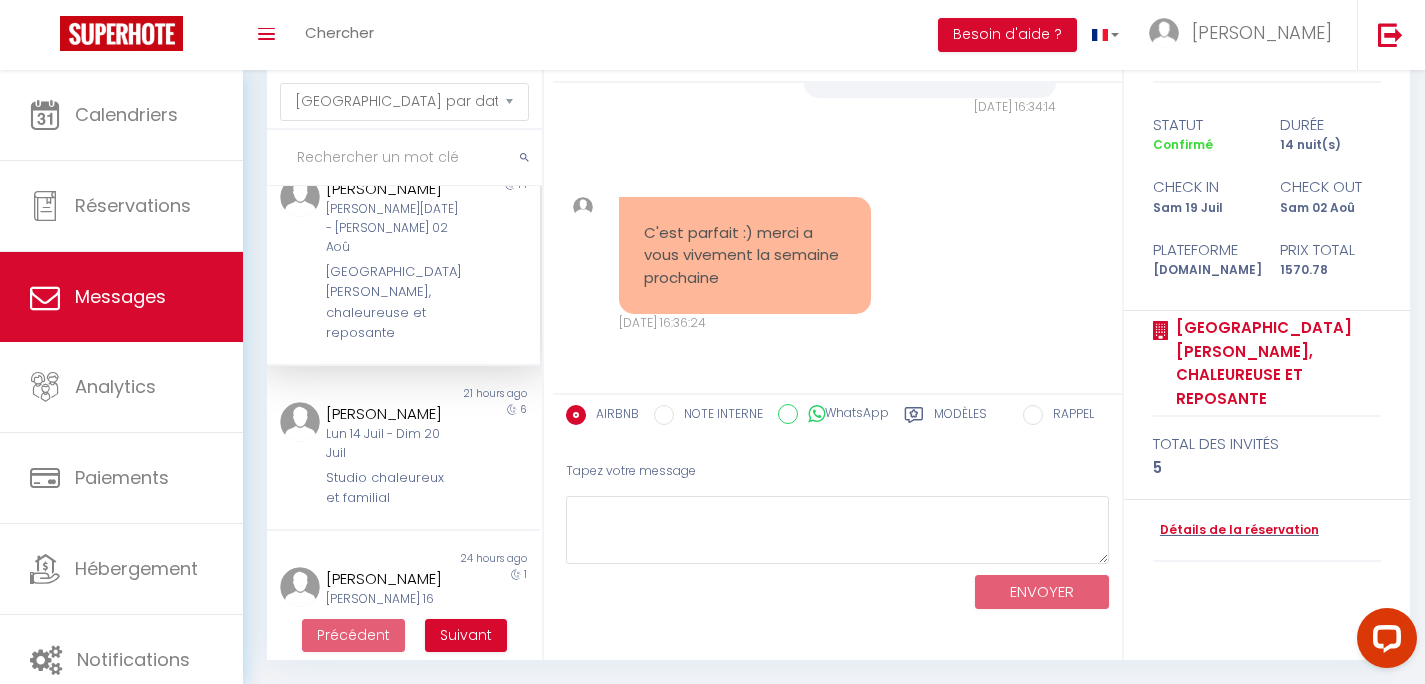 click on "Studio chaleureux et familial" at bounding box center (392, 488) 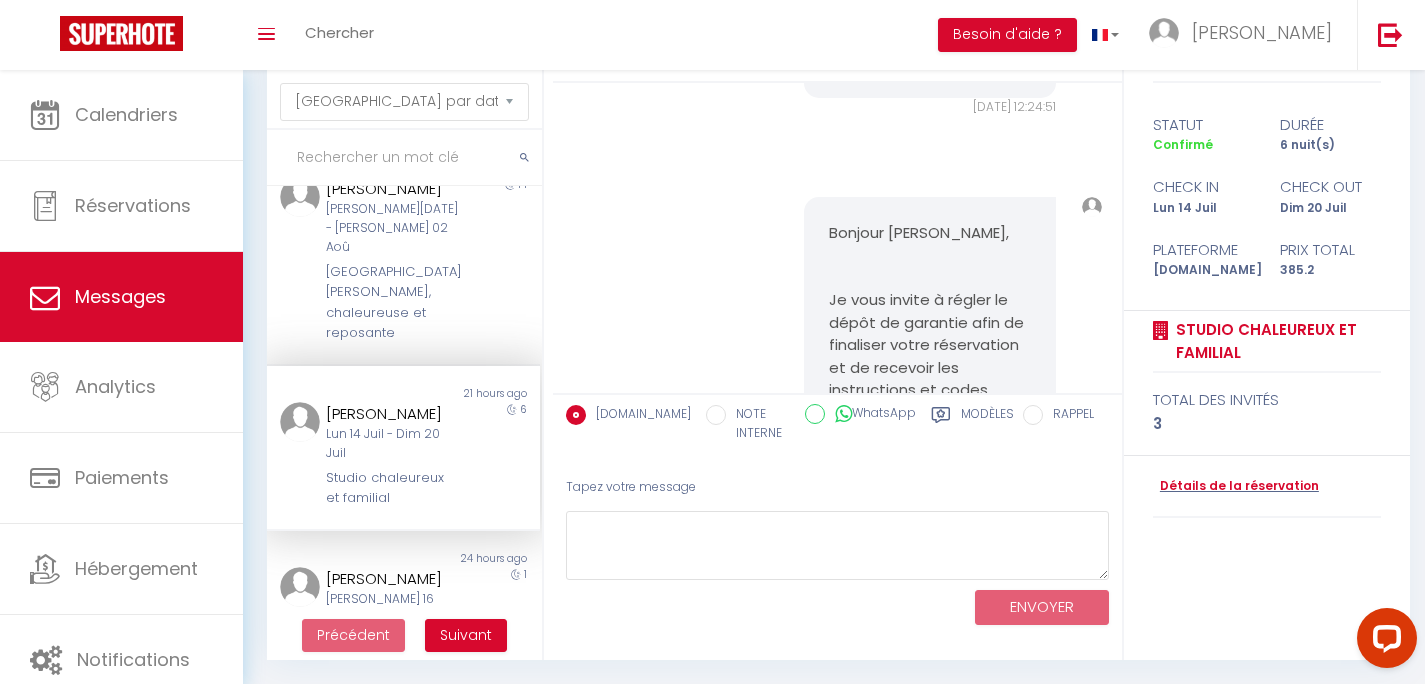 scroll, scrollTop: 1472, scrollLeft: 0, axis: vertical 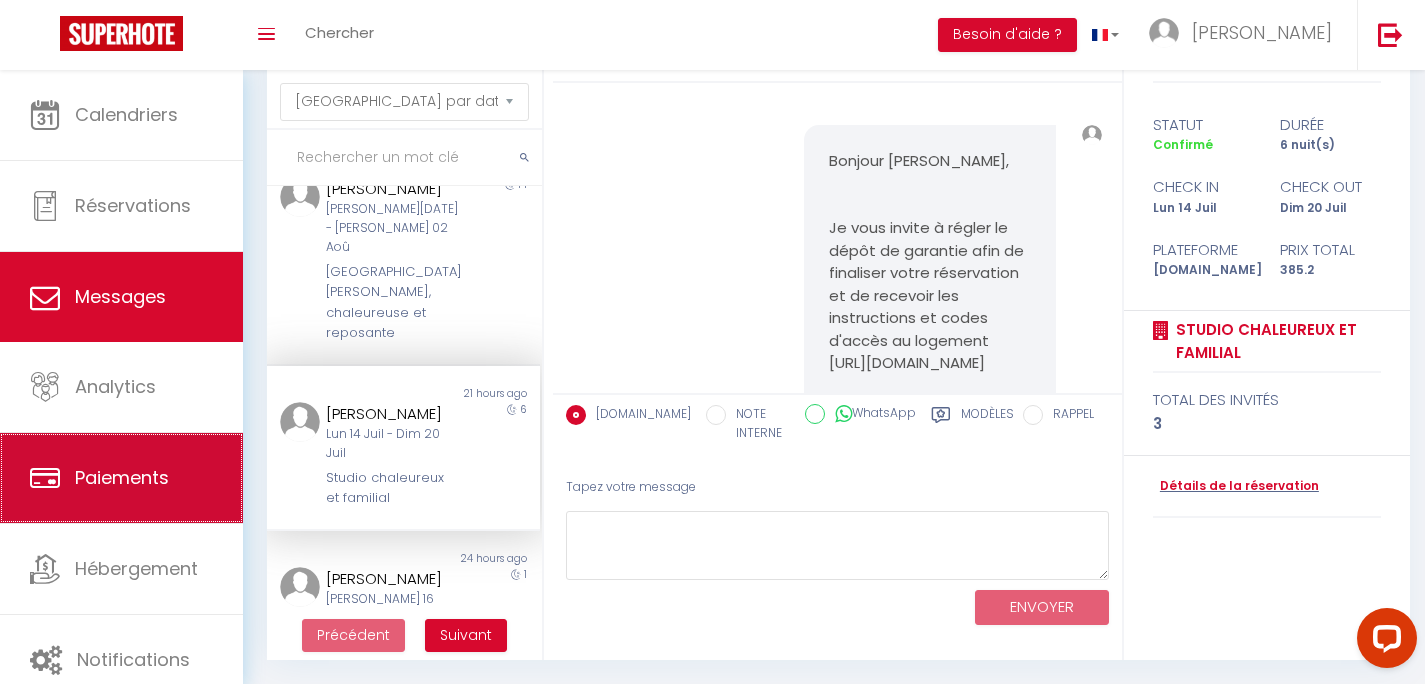 click on "Paiements" at bounding box center [122, 477] 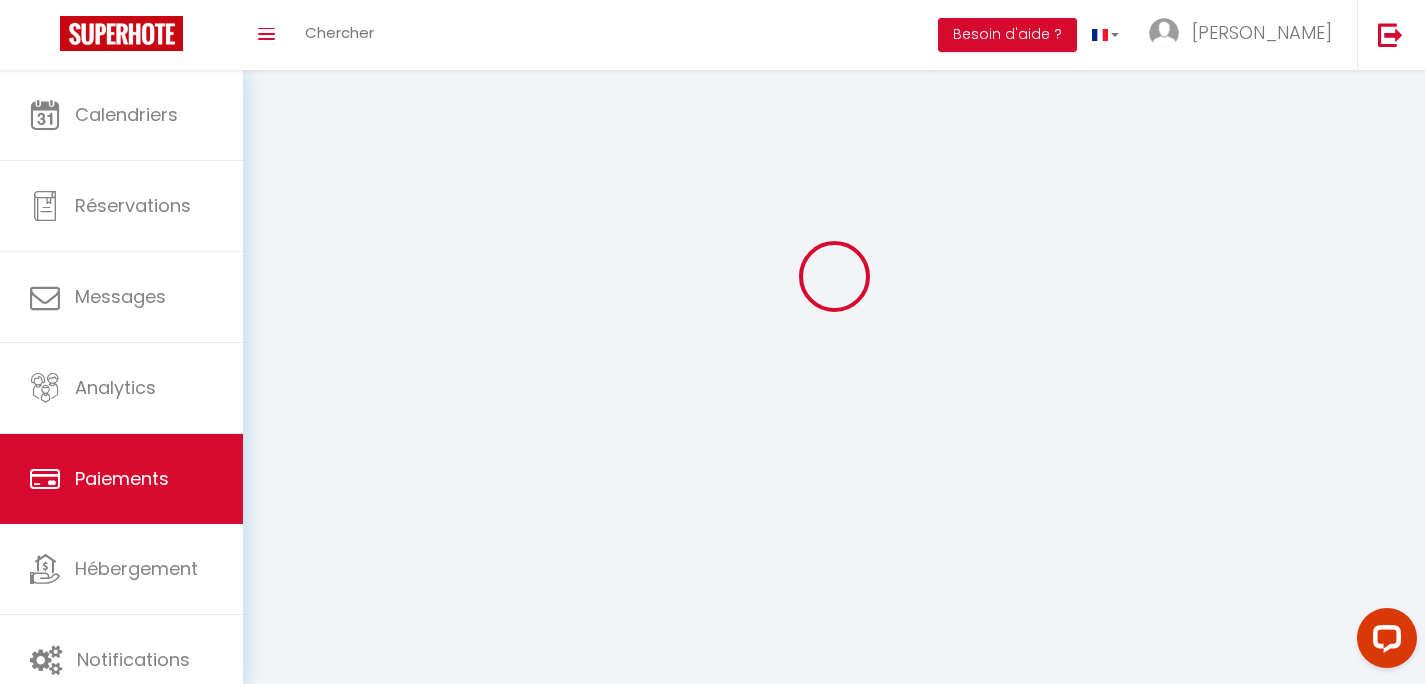 scroll, scrollTop: 0, scrollLeft: 0, axis: both 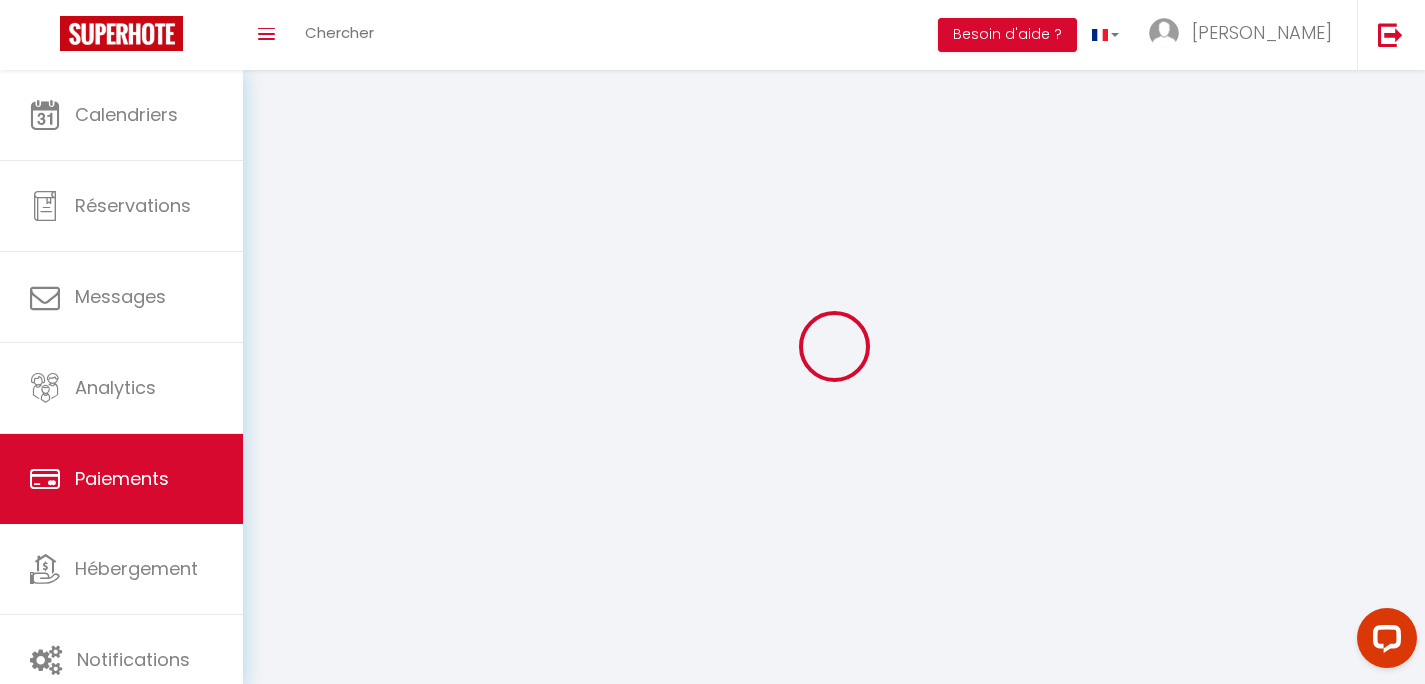 select on "2" 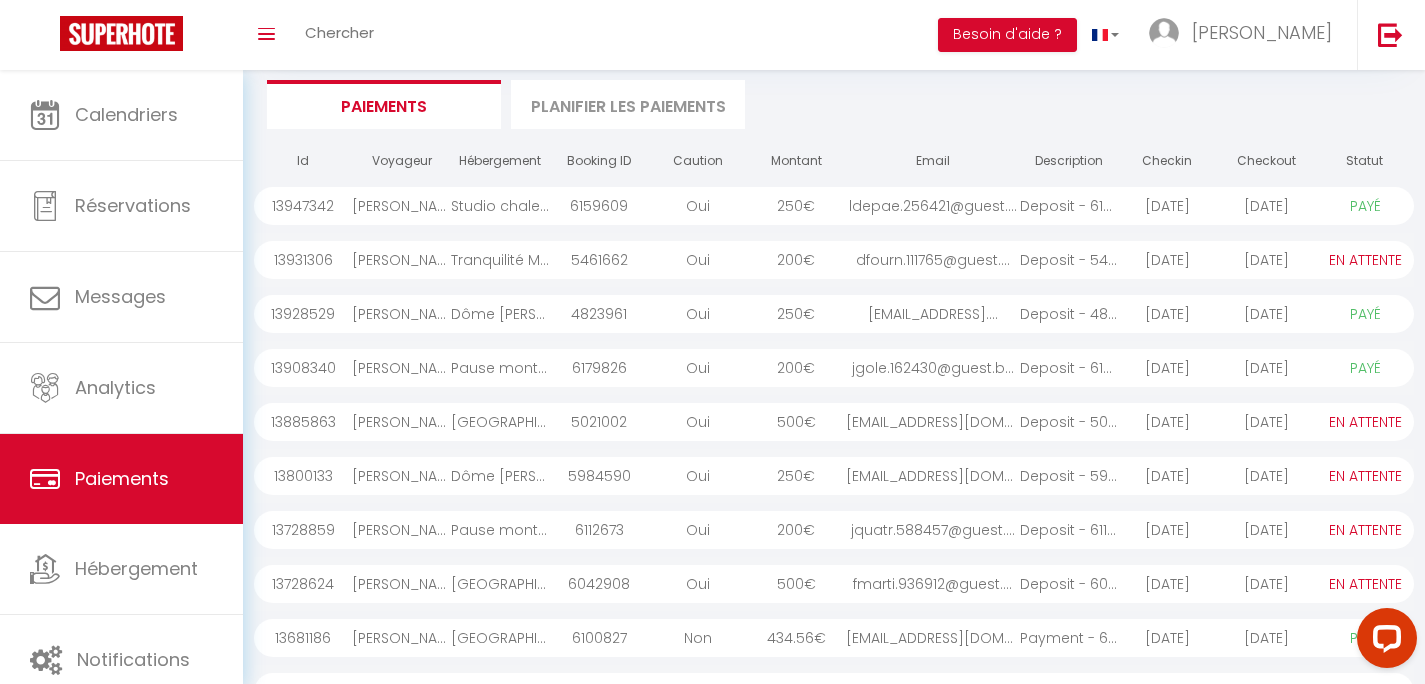 scroll, scrollTop: 0, scrollLeft: 0, axis: both 